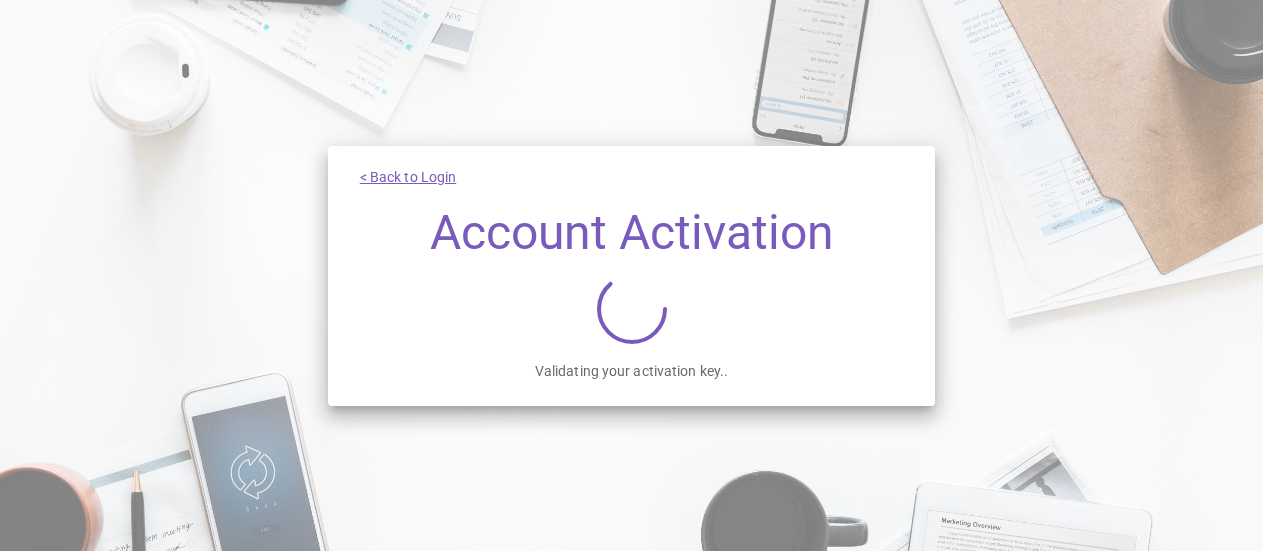 scroll, scrollTop: 0, scrollLeft: 0, axis: both 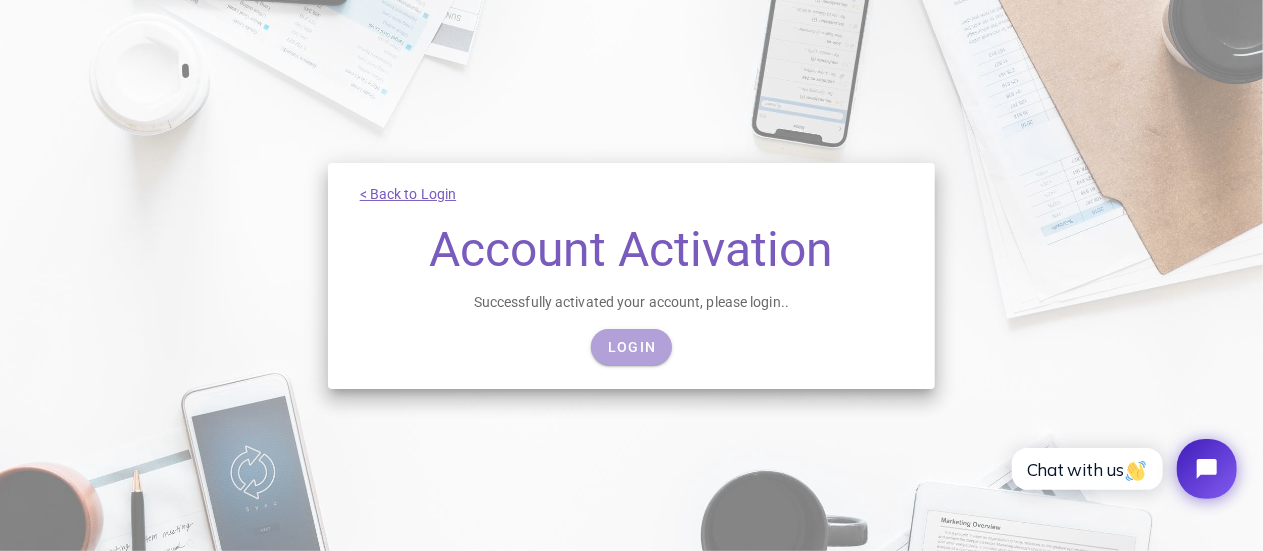 click on "Login" at bounding box center [631, 347] 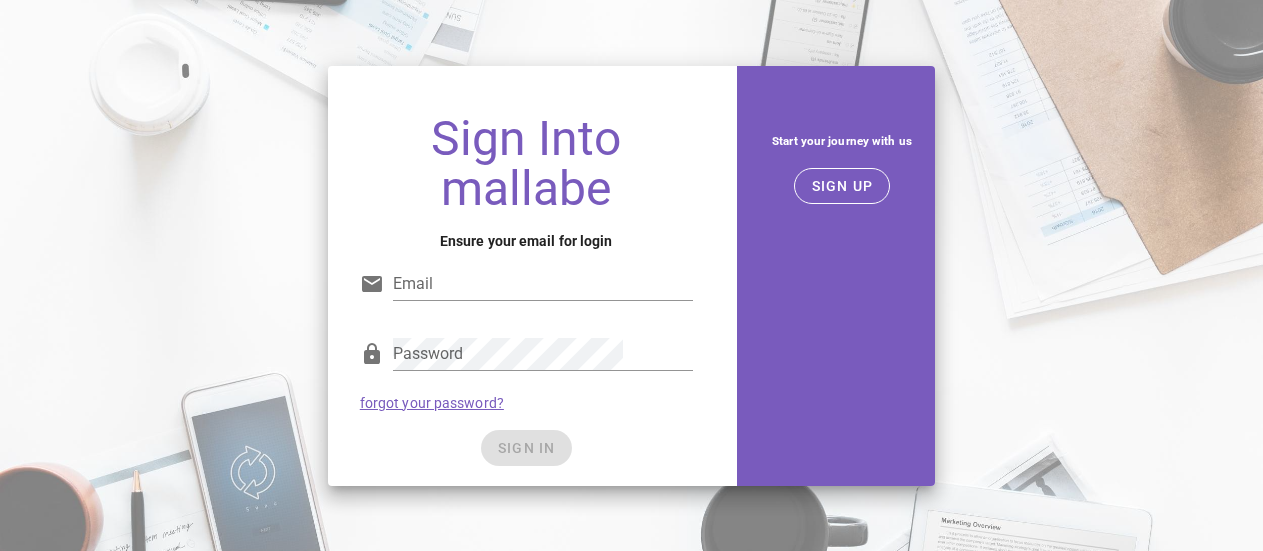 scroll, scrollTop: 0, scrollLeft: 0, axis: both 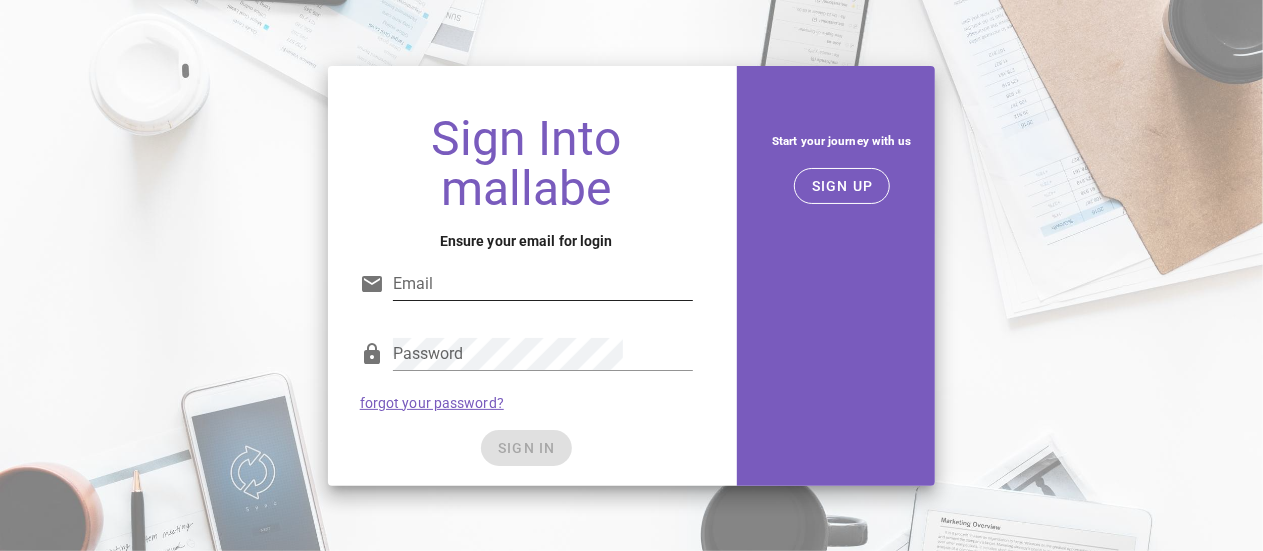 click on "Email" at bounding box center [543, 284] 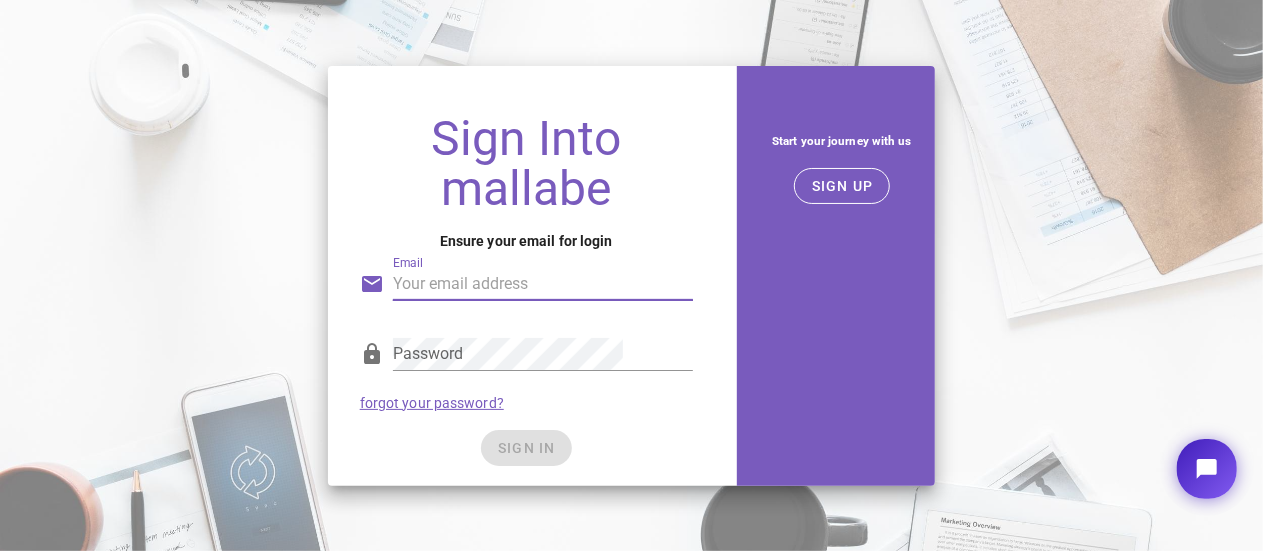 scroll, scrollTop: 0, scrollLeft: 0, axis: both 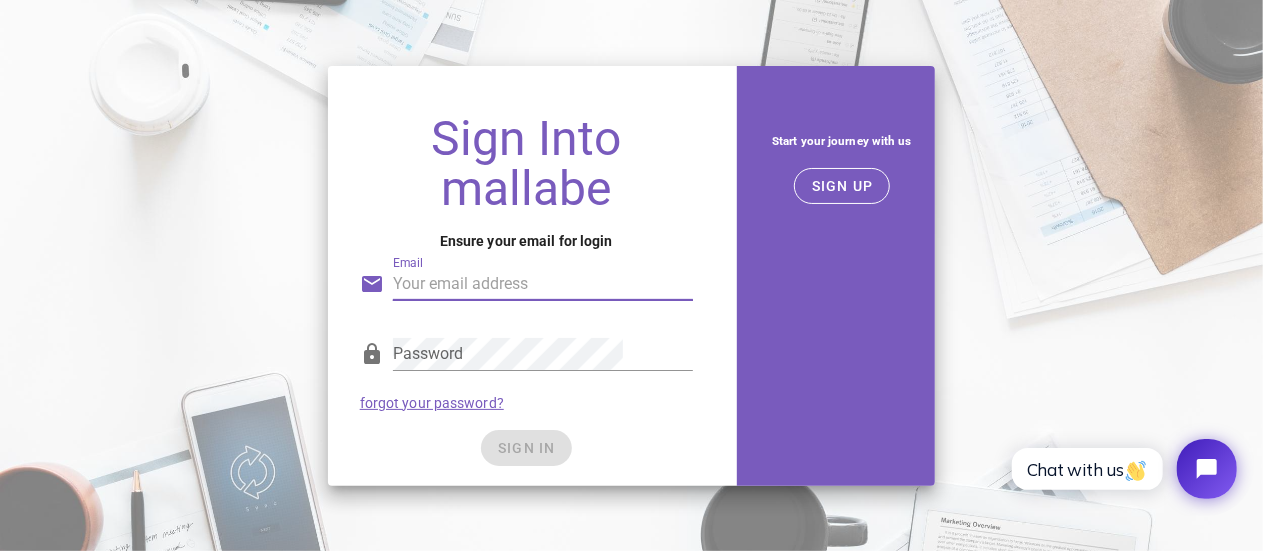 type on "[EMAIL]" 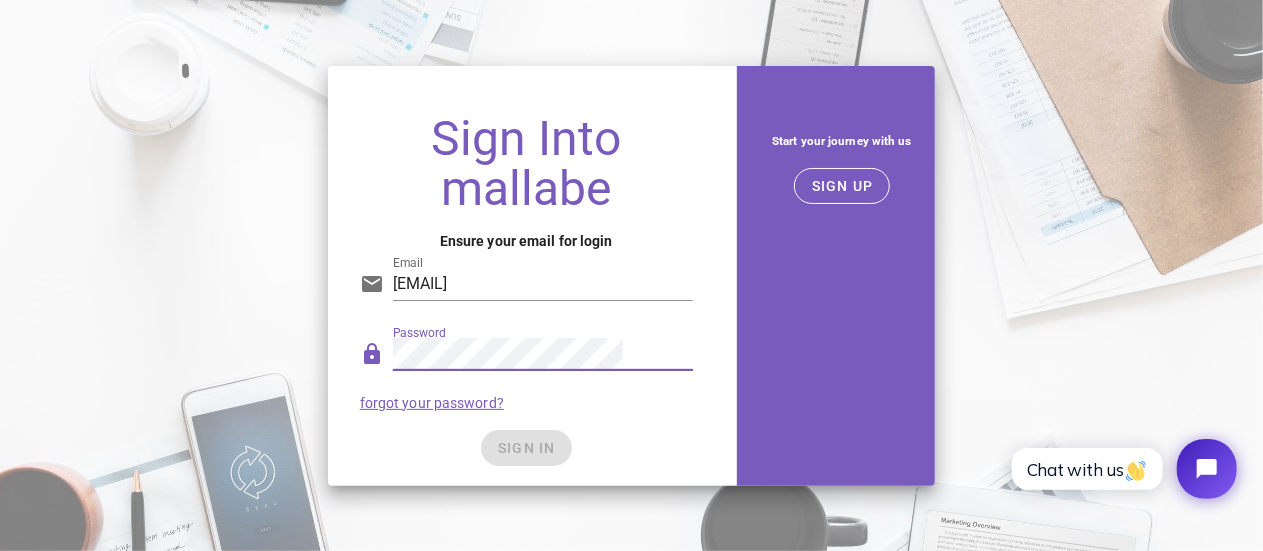 click on "Password   forgot your password?" at bounding box center [526, 374] 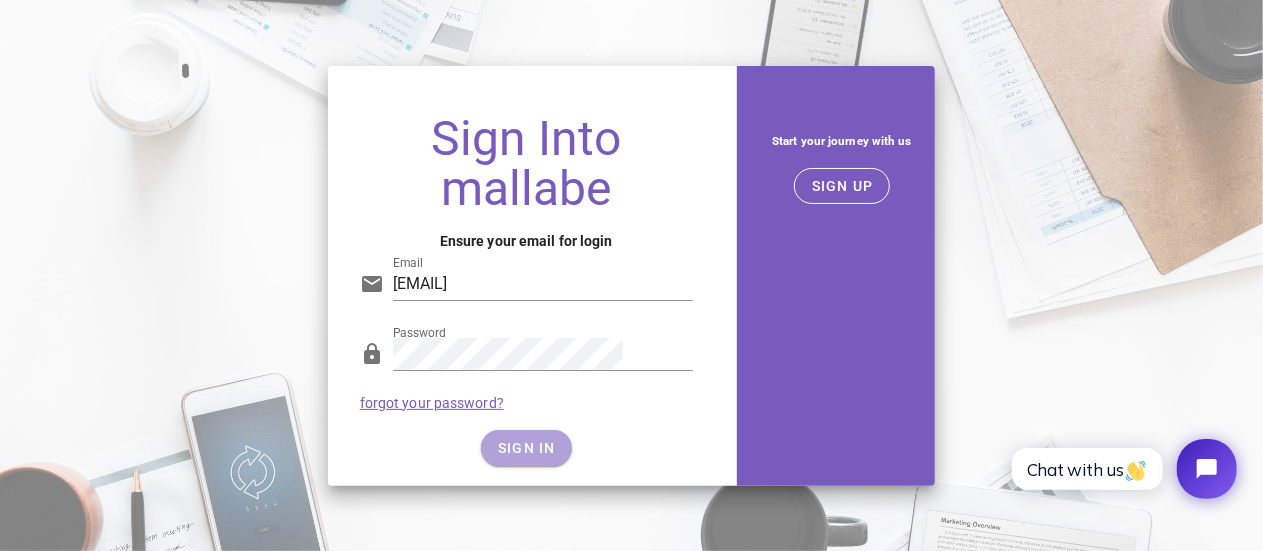 click on "SIGN IN" at bounding box center (526, 448) 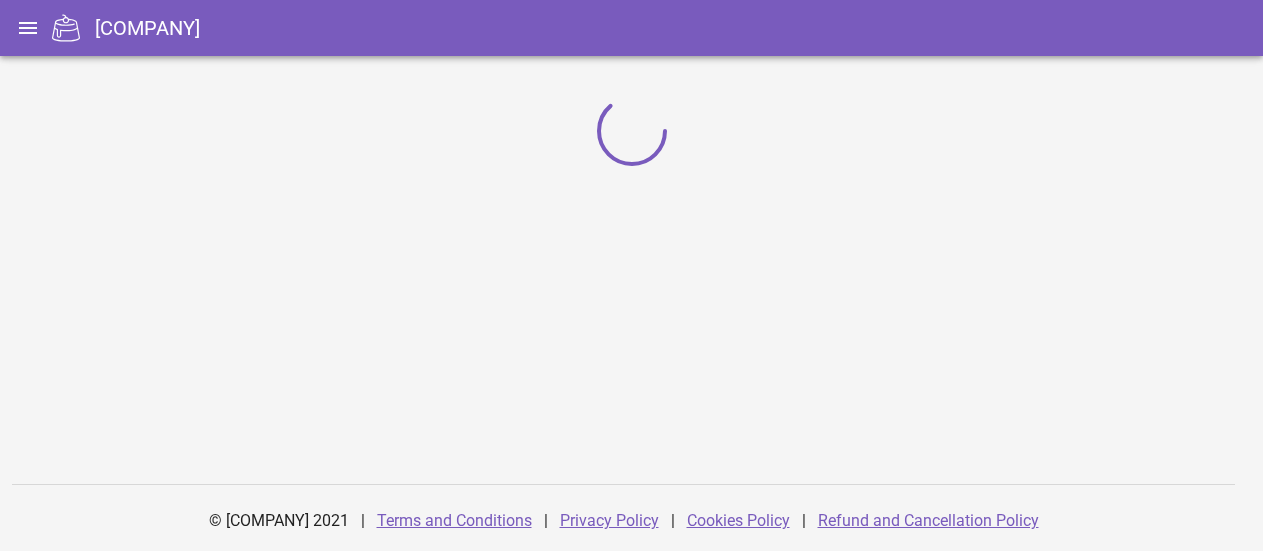 scroll, scrollTop: 0, scrollLeft: 0, axis: both 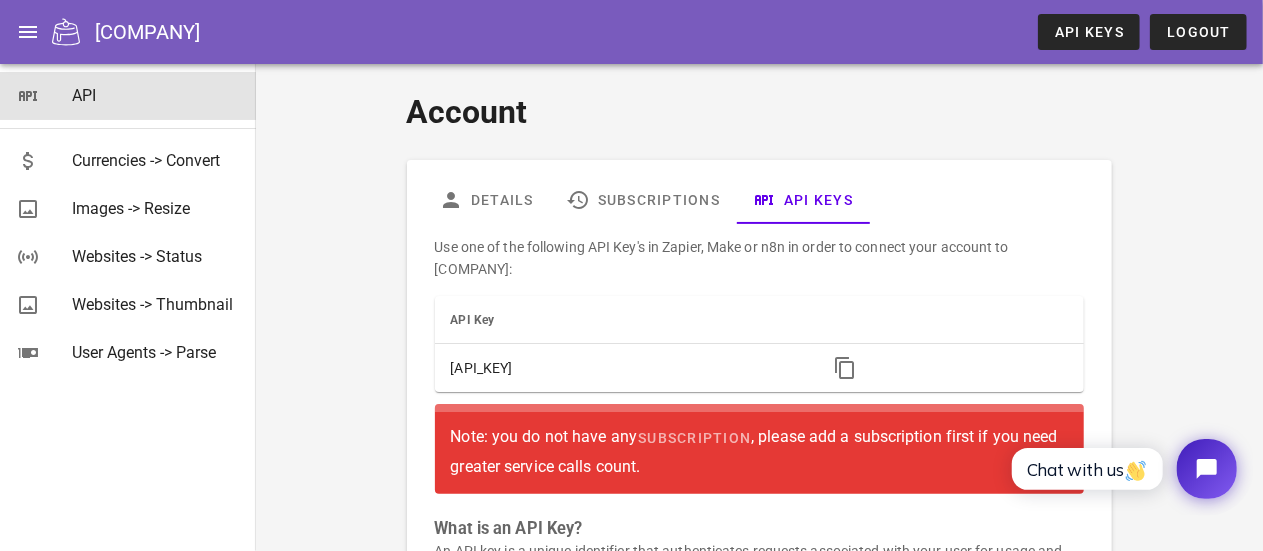 click on "API" at bounding box center [156, 95] 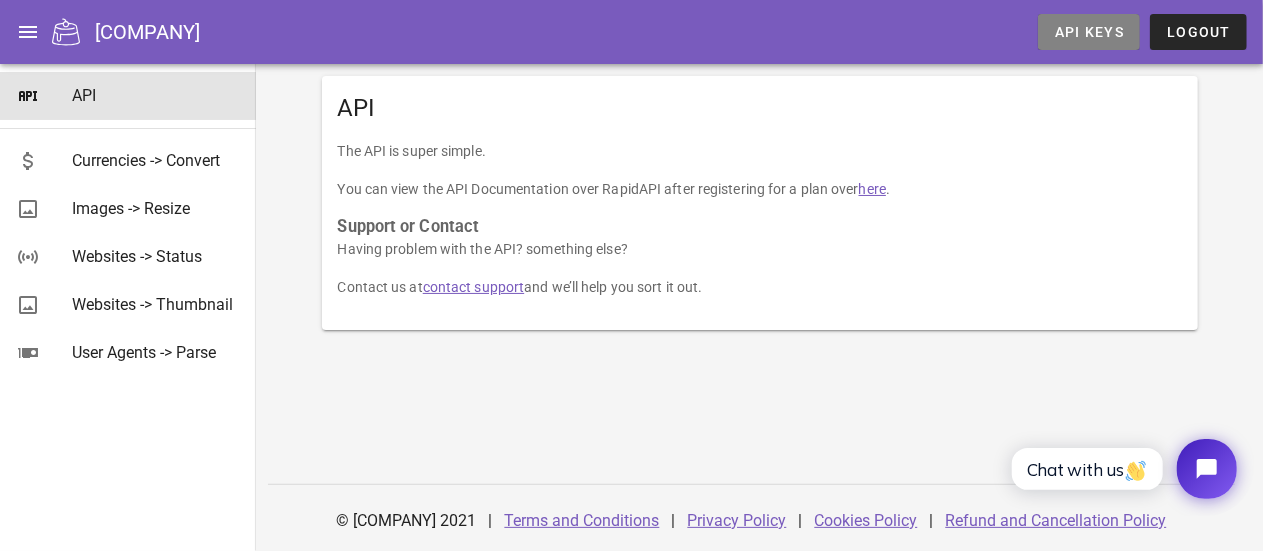 click on "API Keys" at bounding box center (1089, 32) 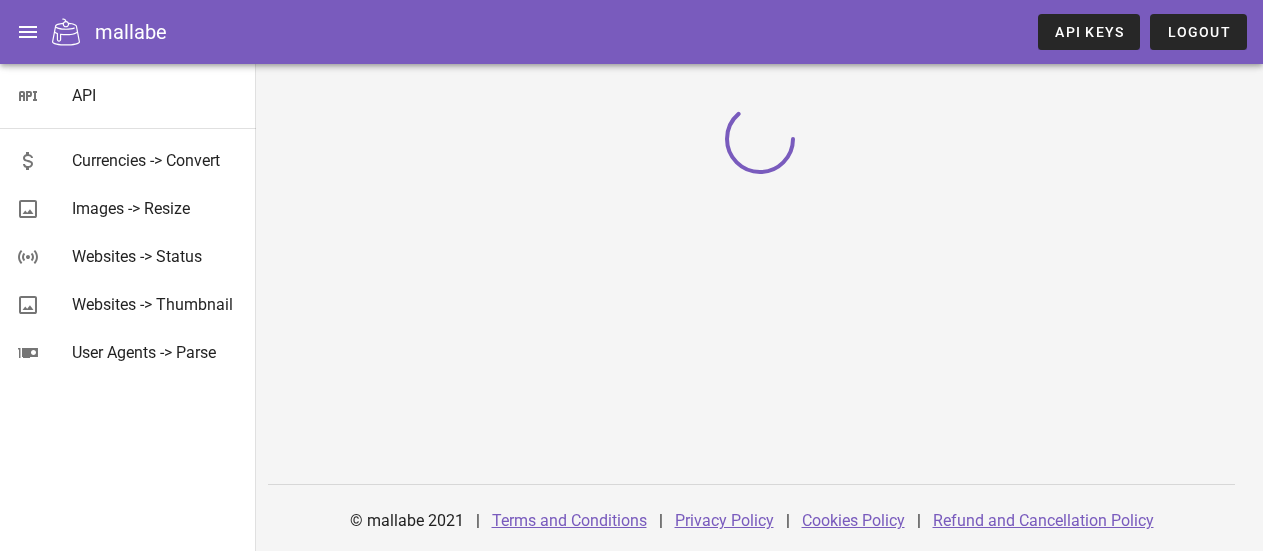scroll, scrollTop: 0, scrollLeft: 0, axis: both 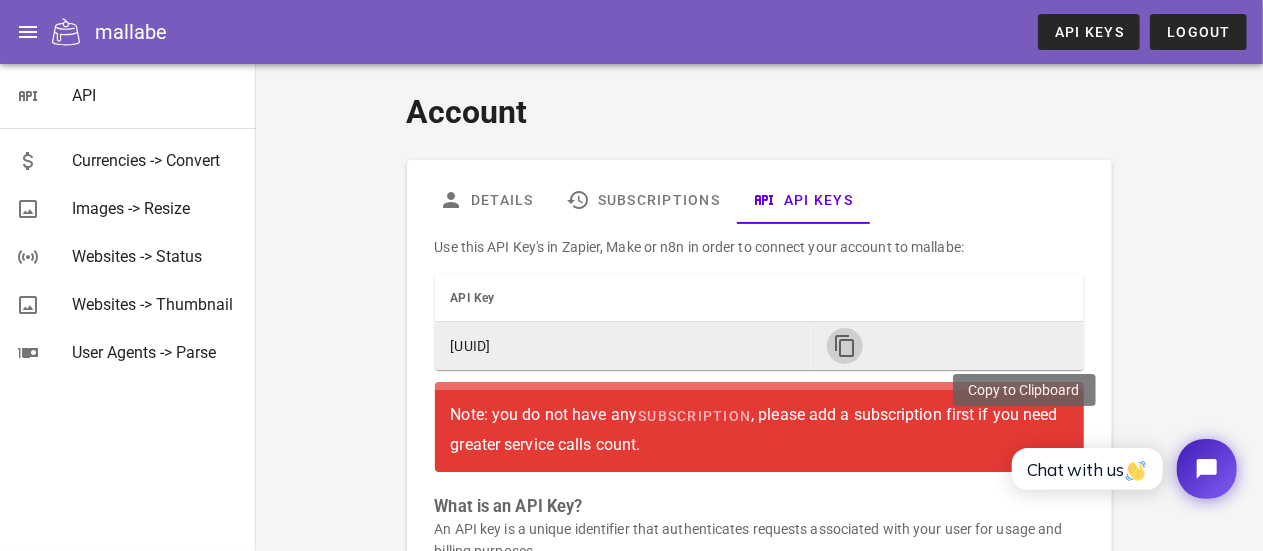 click at bounding box center (845, 346) 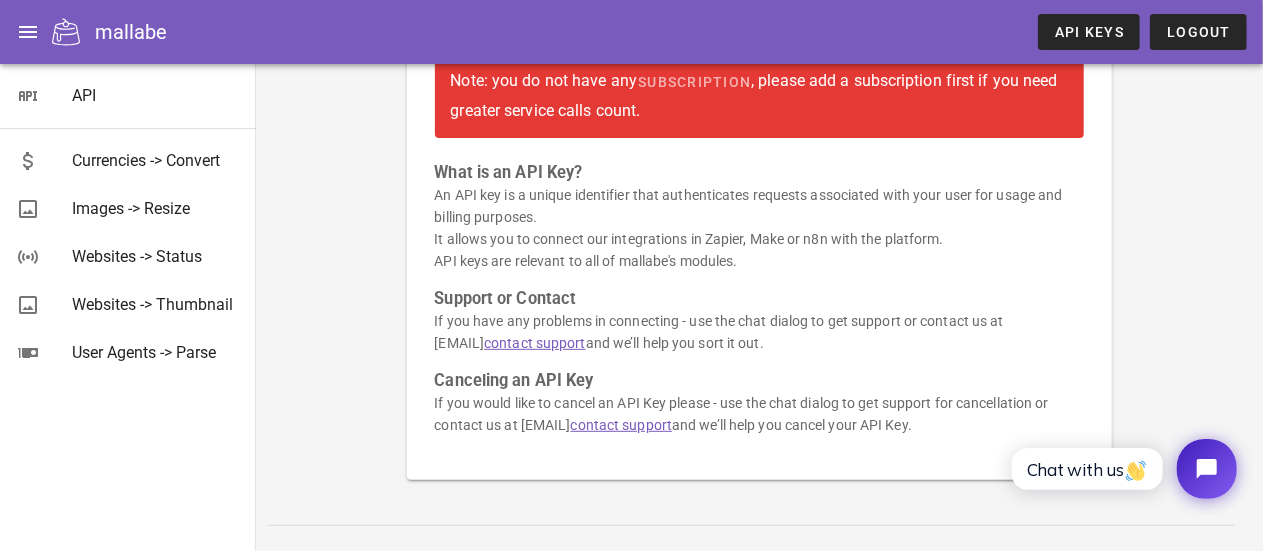 scroll, scrollTop: 352, scrollLeft: 0, axis: vertical 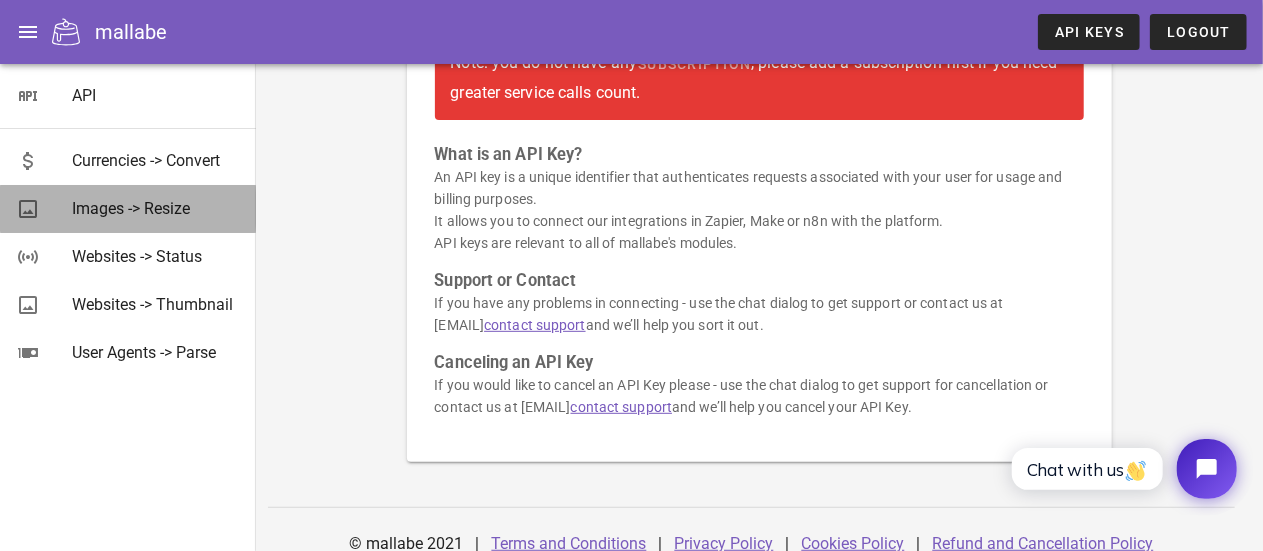 click on "Images -> Resize" at bounding box center (156, 208) 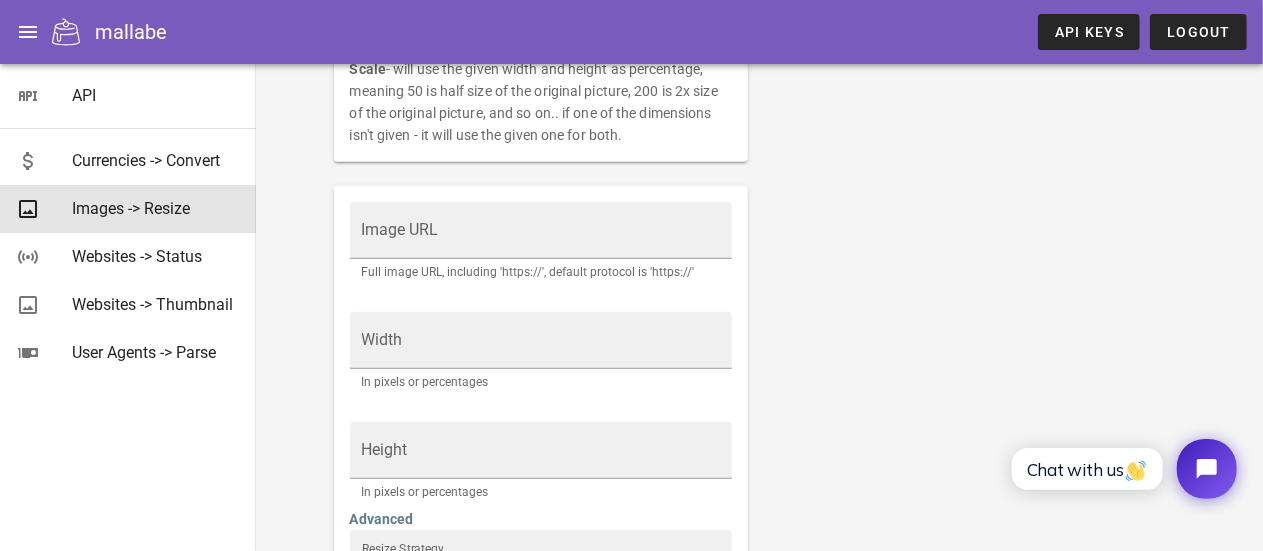scroll, scrollTop: 400, scrollLeft: 0, axis: vertical 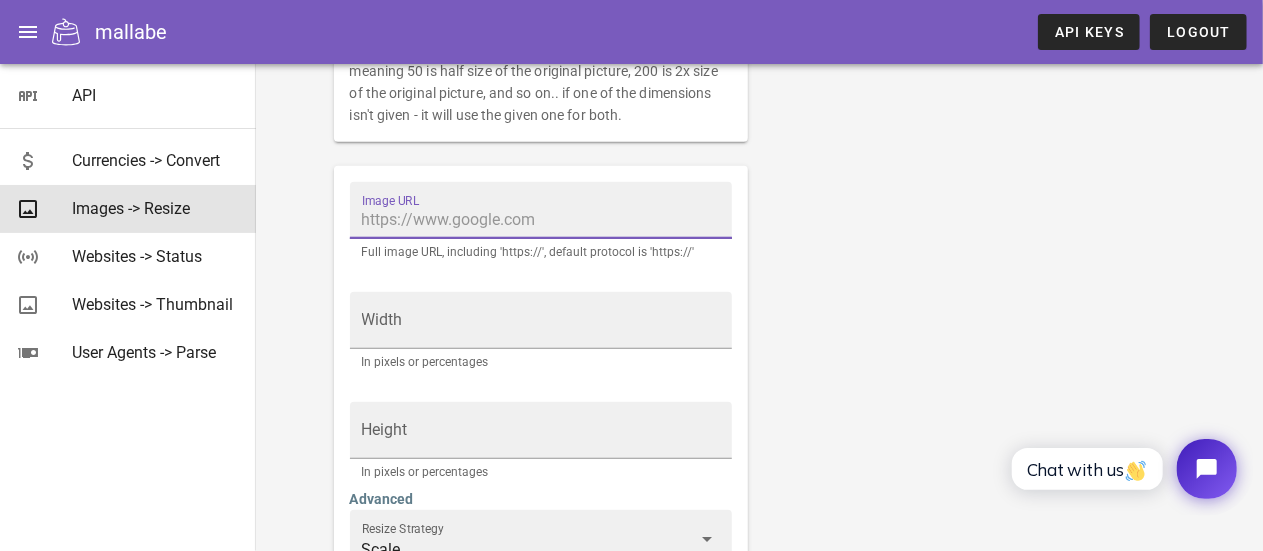 click on "Image URL" at bounding box center (541, 220) 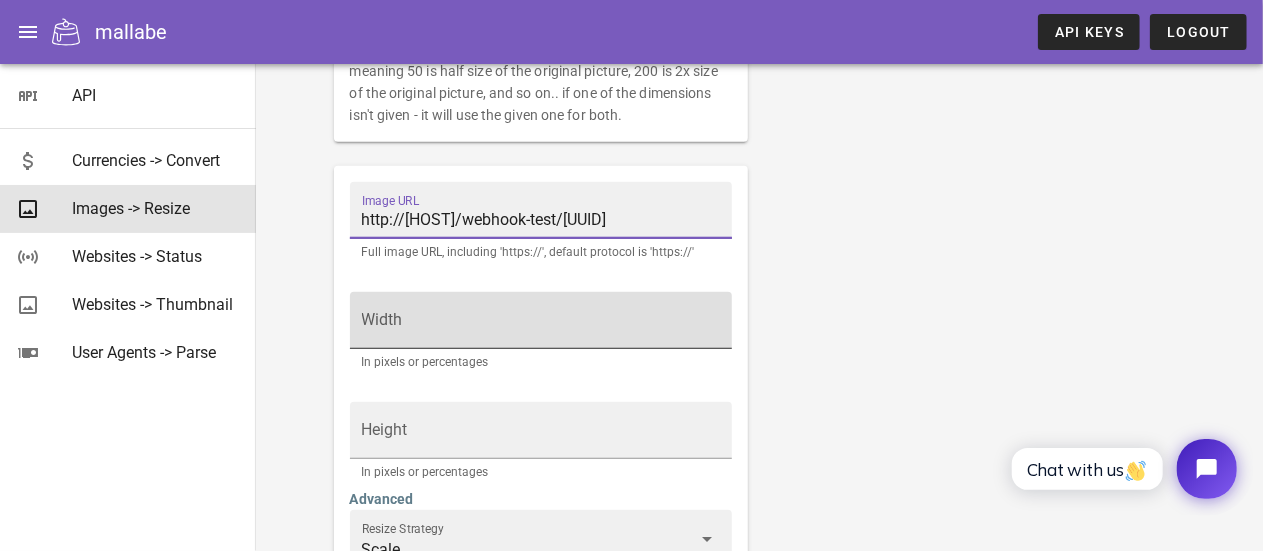 click on "Width" at bounding box center [541, 330] 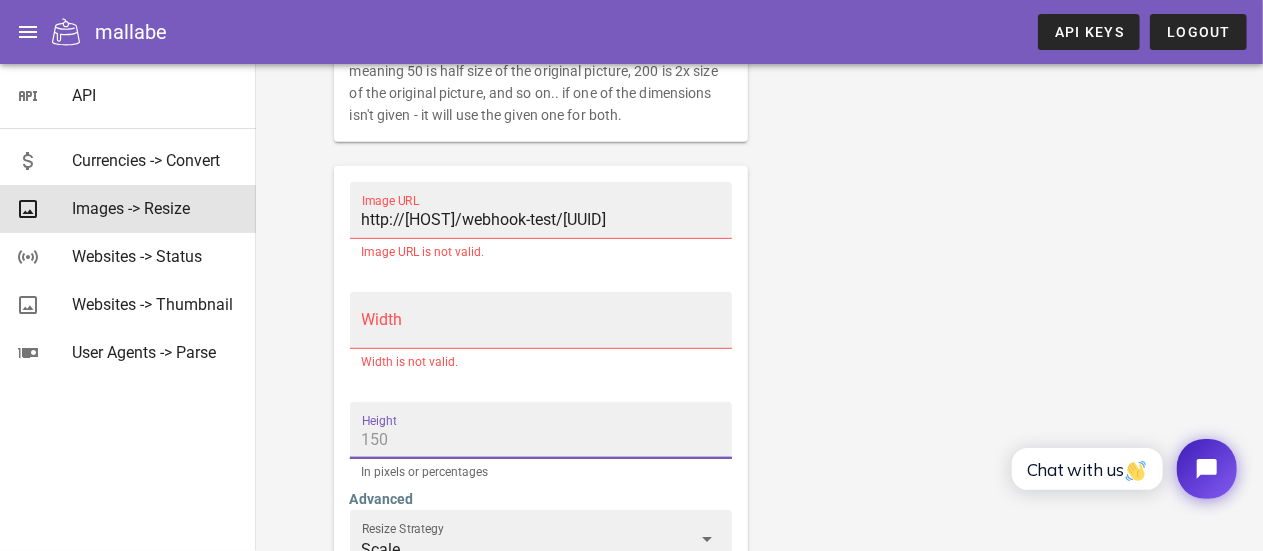 click on "Height" at bounding box center (541, 440) 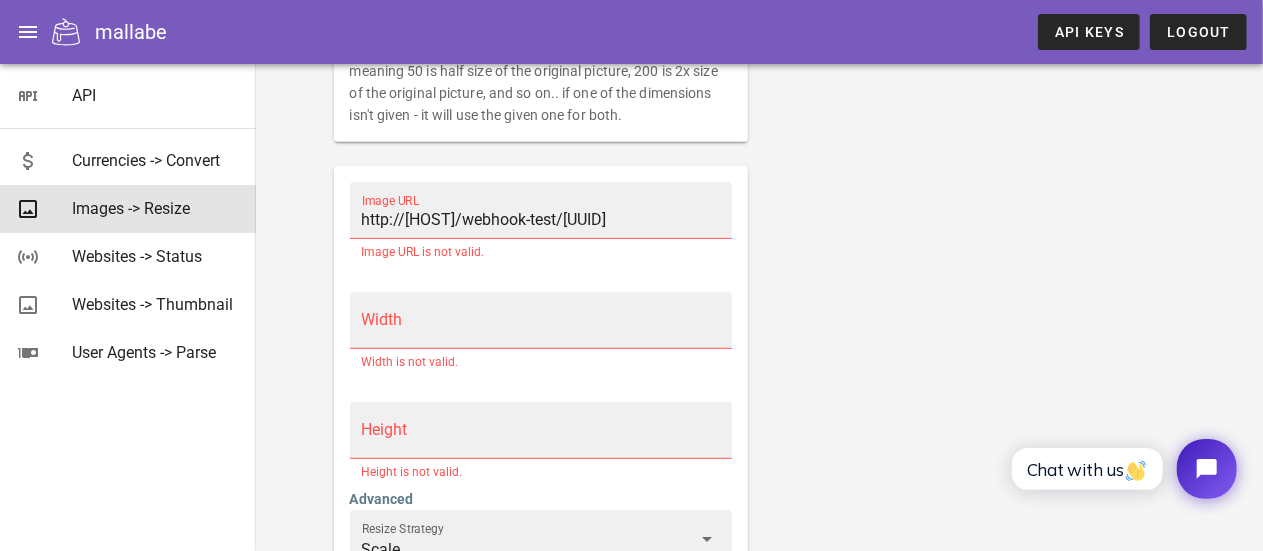 click on "Width Width is not valid." at bounding box center (541, 335) 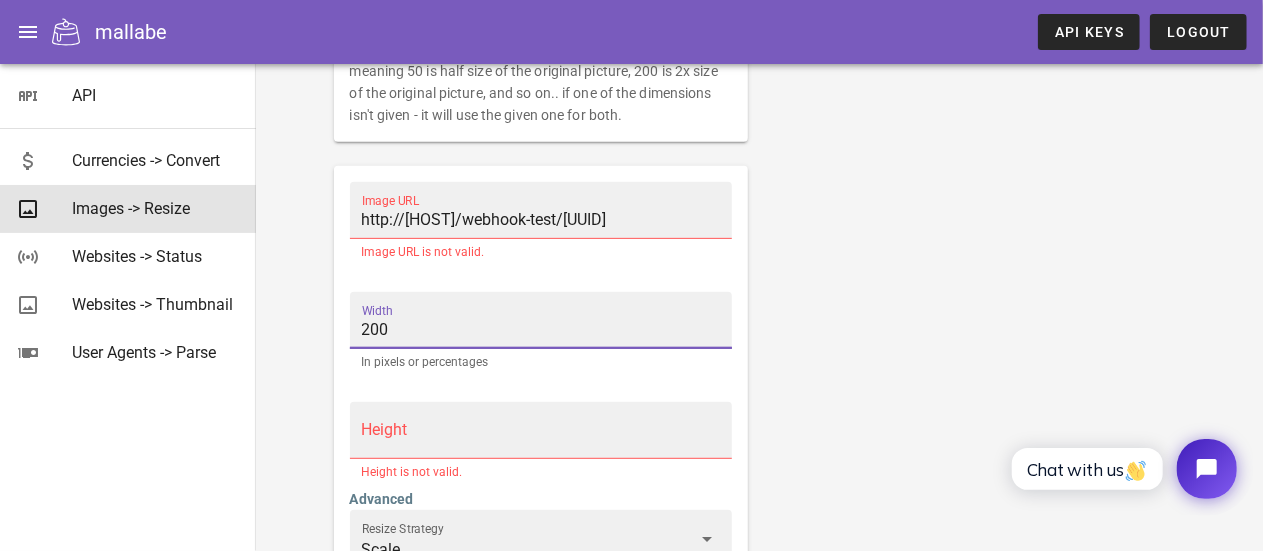 type on "200" 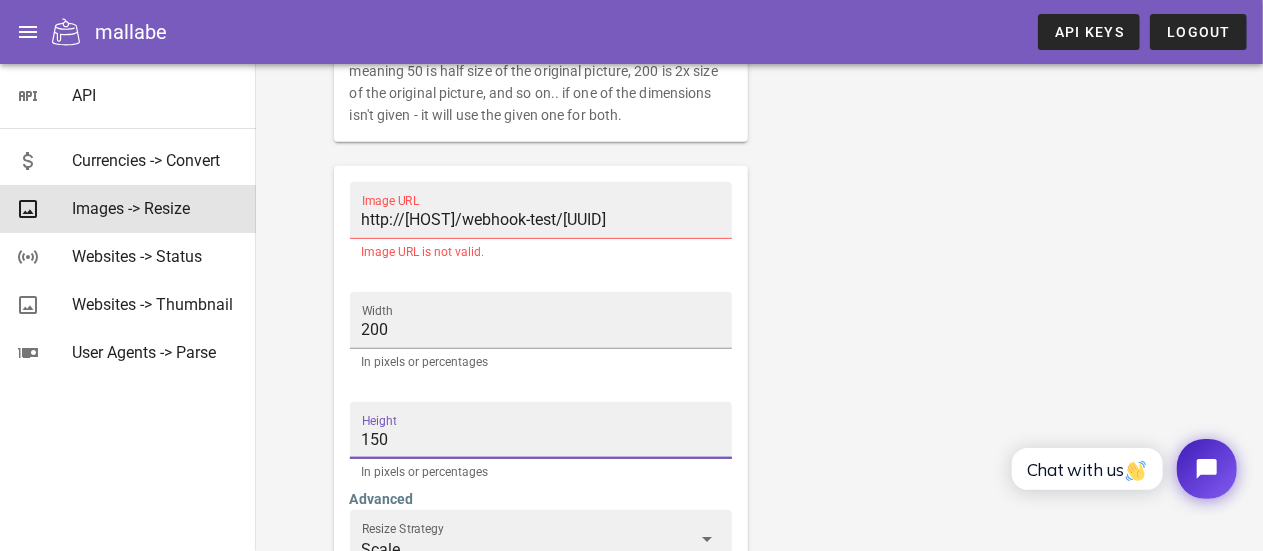 type on "150" 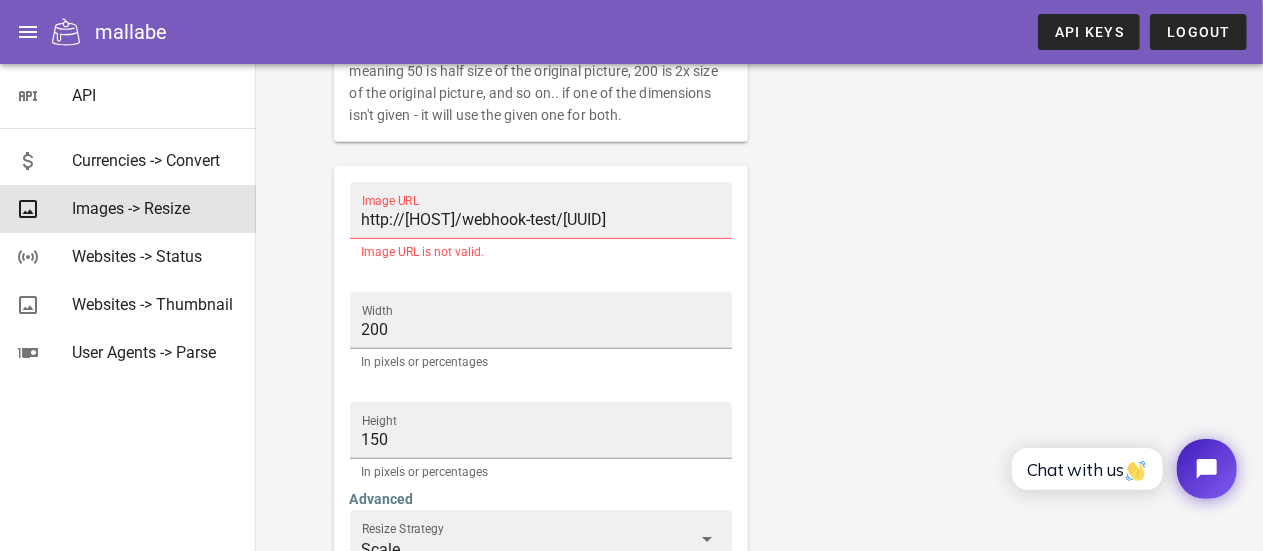 click on "Height 150 In pixels or percentages" at bounding box center [541, 445] 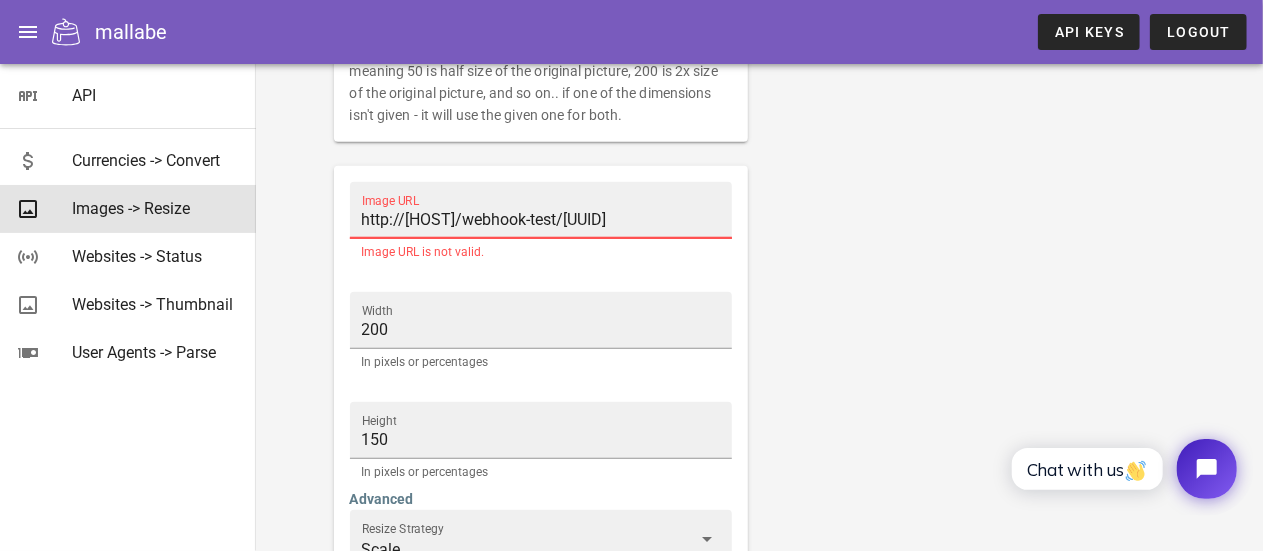 scroll, scrollTop: 0, scrollLeft: 125, axis: horizontal 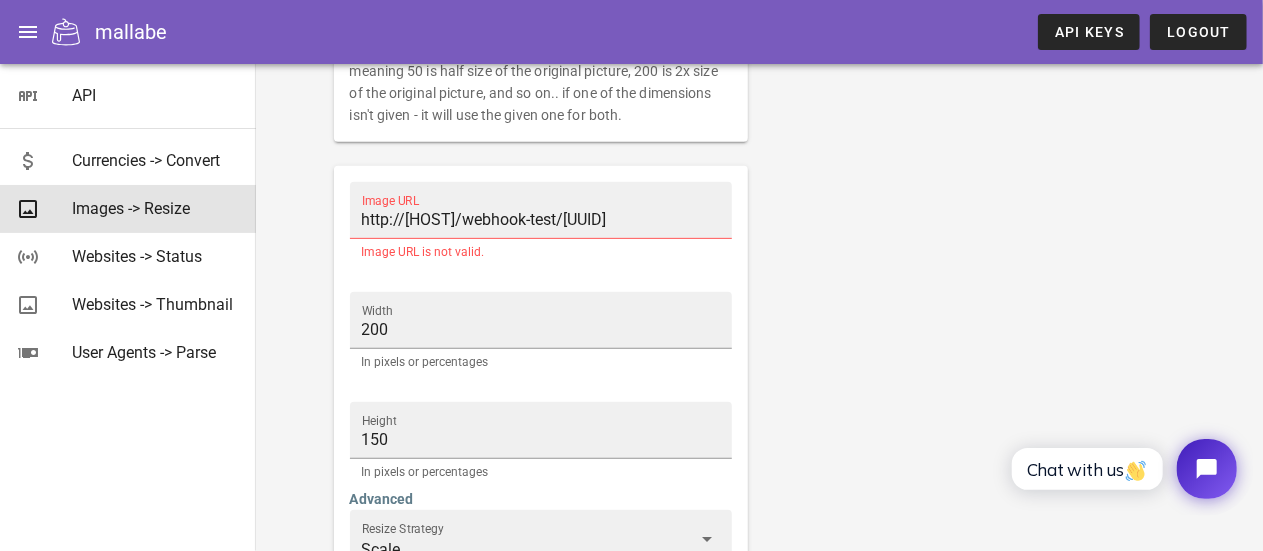 click on "Image URL http://localhost:5678/webhook-test/ep_2uuODxRrDmKoZ8s9AfoUZU5RNTF Image URL is not valid." at bounding box center [541, 225] 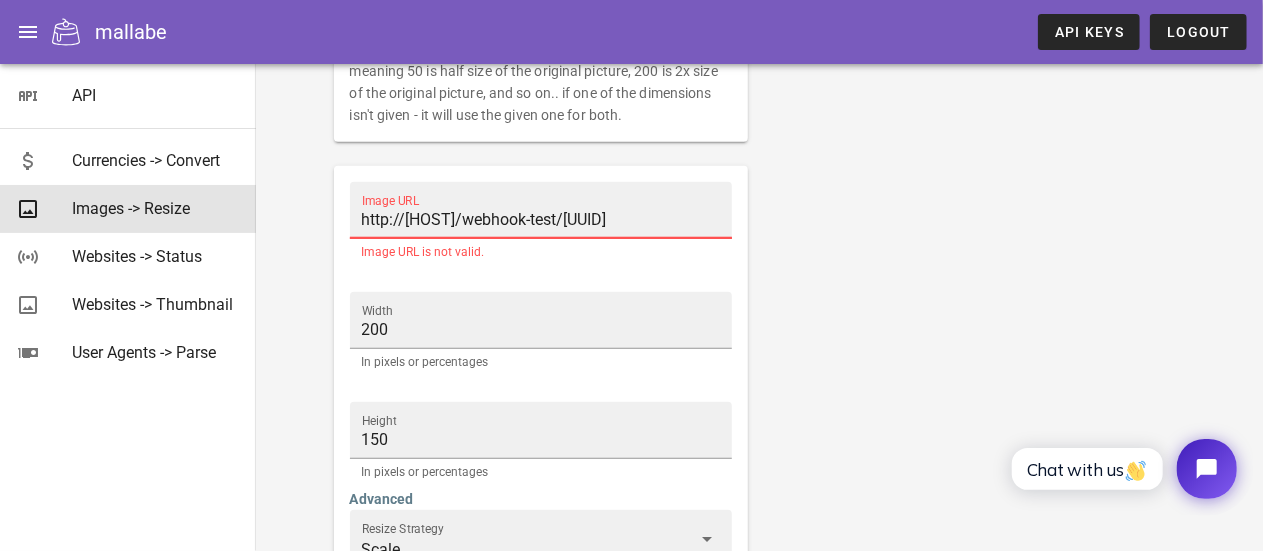 scroll, scrollTop: 0, scrollLeft: 0, axis: both 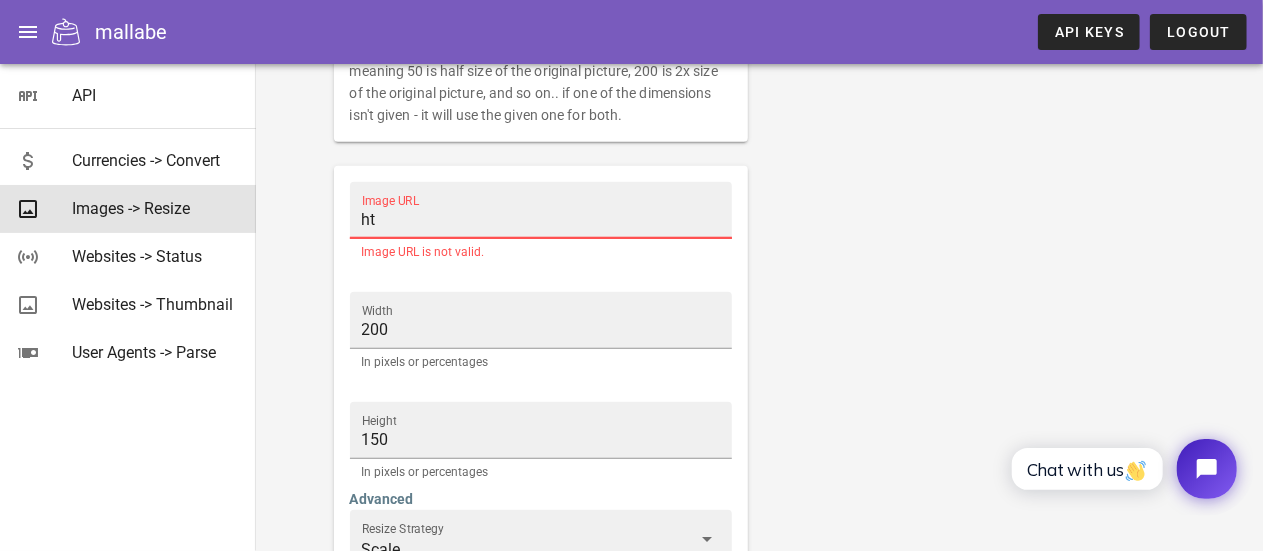 type on "h" 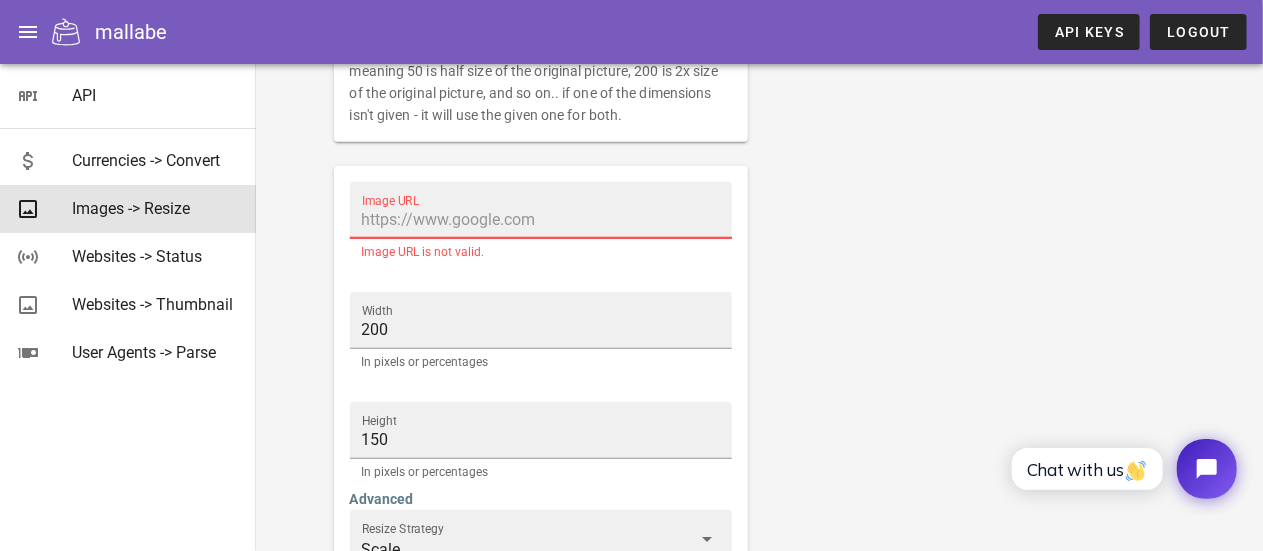 paste on "http://localhost:5678/webhook/e43fa32d-7f59-4ffd-b065-4600563c855e" 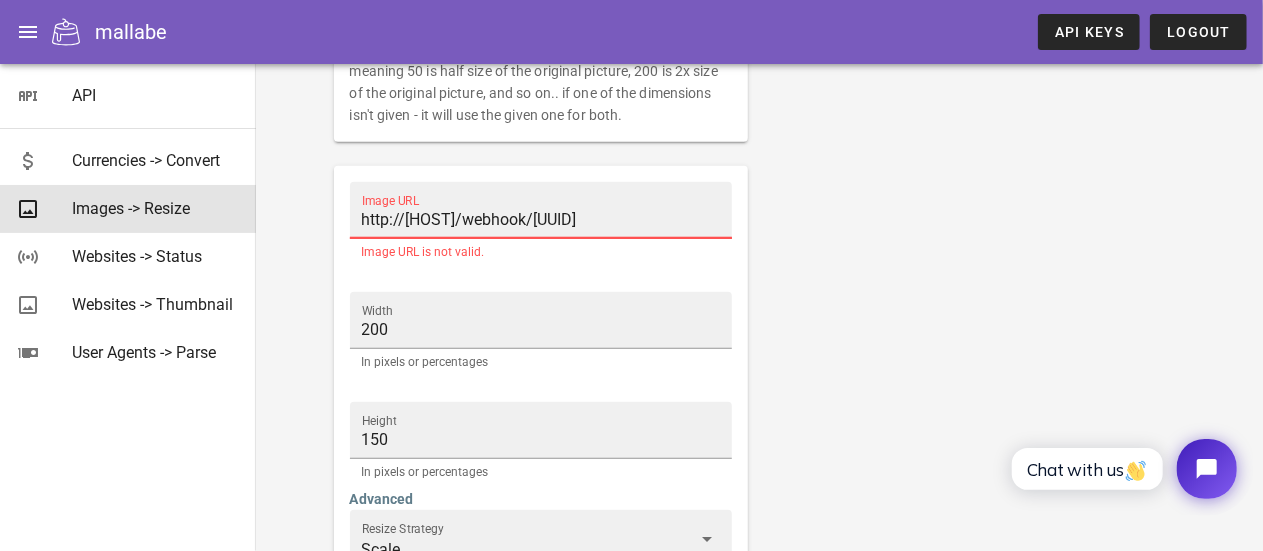 scroll, scrollTop: 0, scrollLeft: 104, axis: horizontal 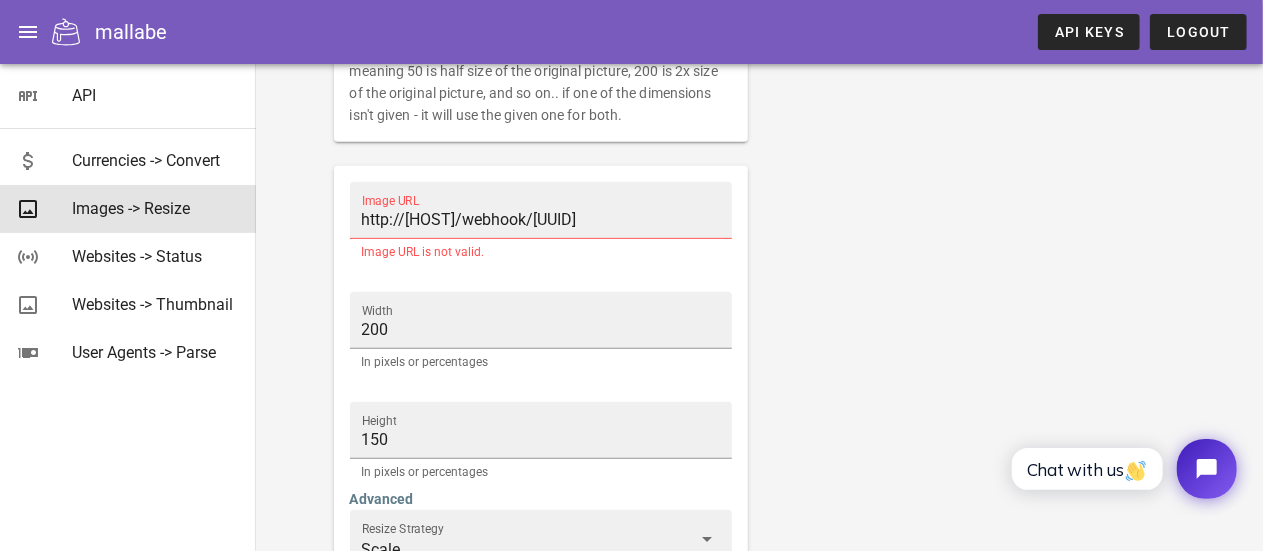 click on "Image URL http://localhost:5678/webhook/e43fa32d-7f59-4ffd-b065-4600563c855e Image URL is not valid." at bounding box center (541, 225) 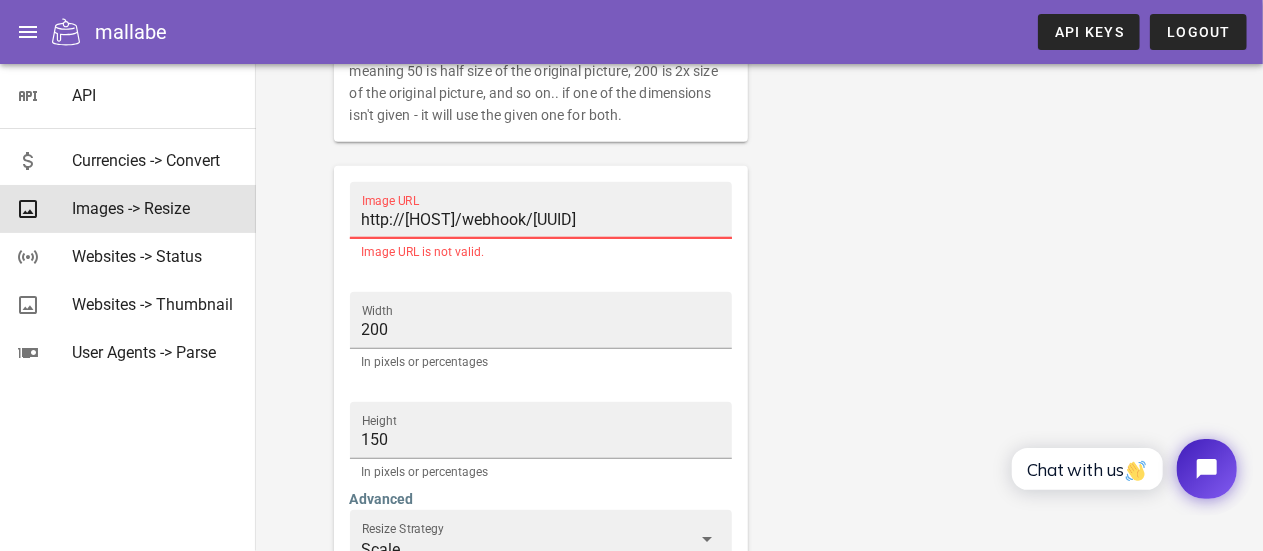 scroll, scrollTop: 0, scrollLeft: 0, axis: both 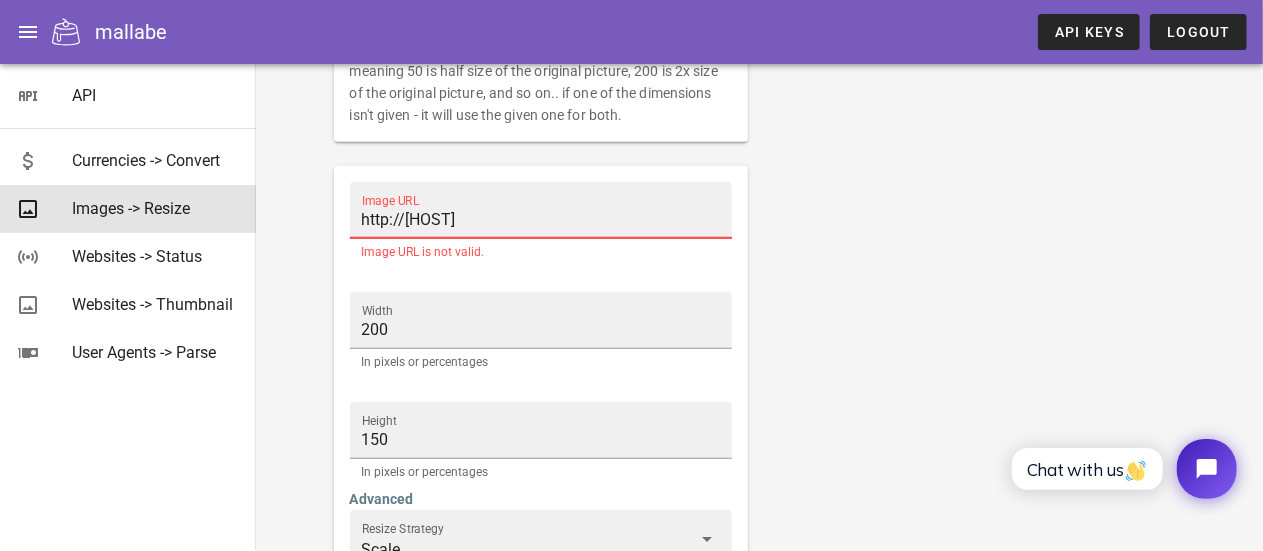 type on "http://localhost:5678" 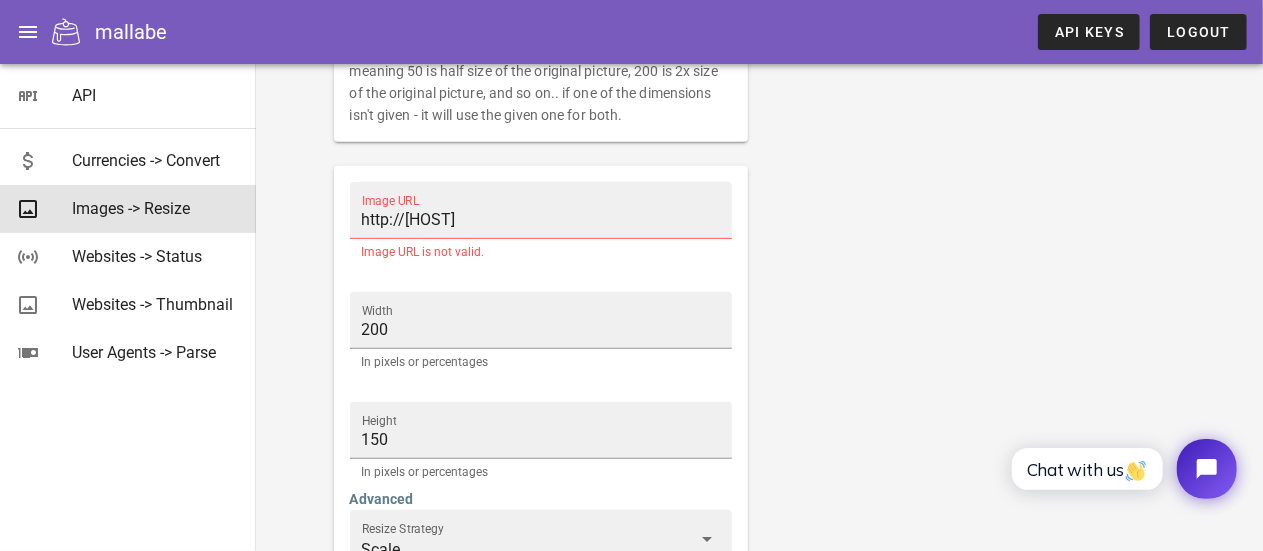 click on "Image URL" at bounding box center [391, 201] 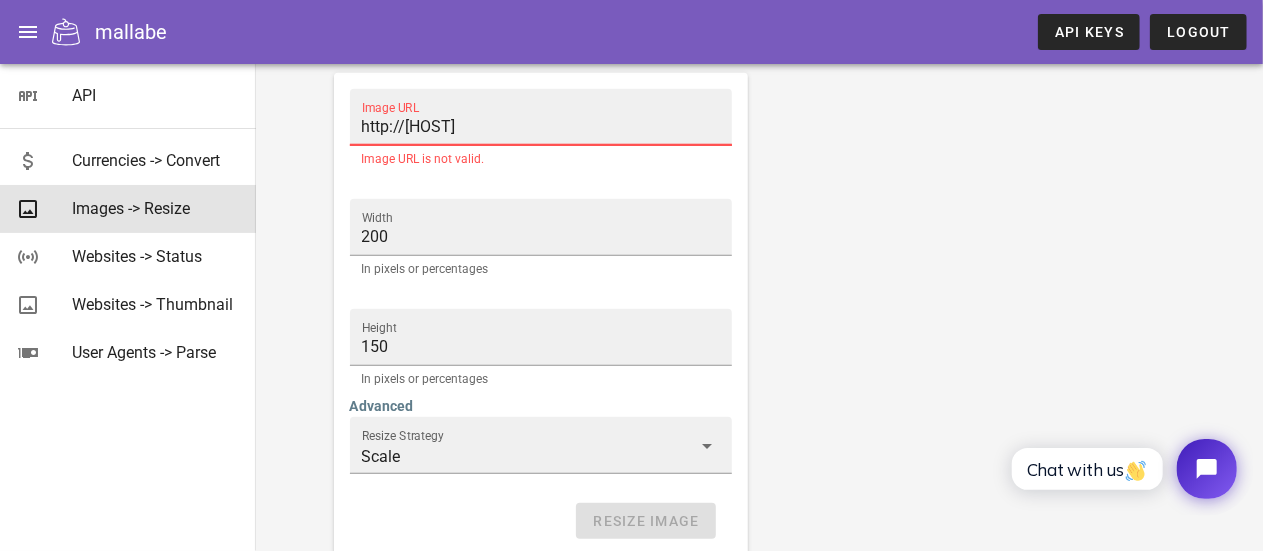 scroll, scrollTop: 500, scrollLeft: 0, axis: vertical 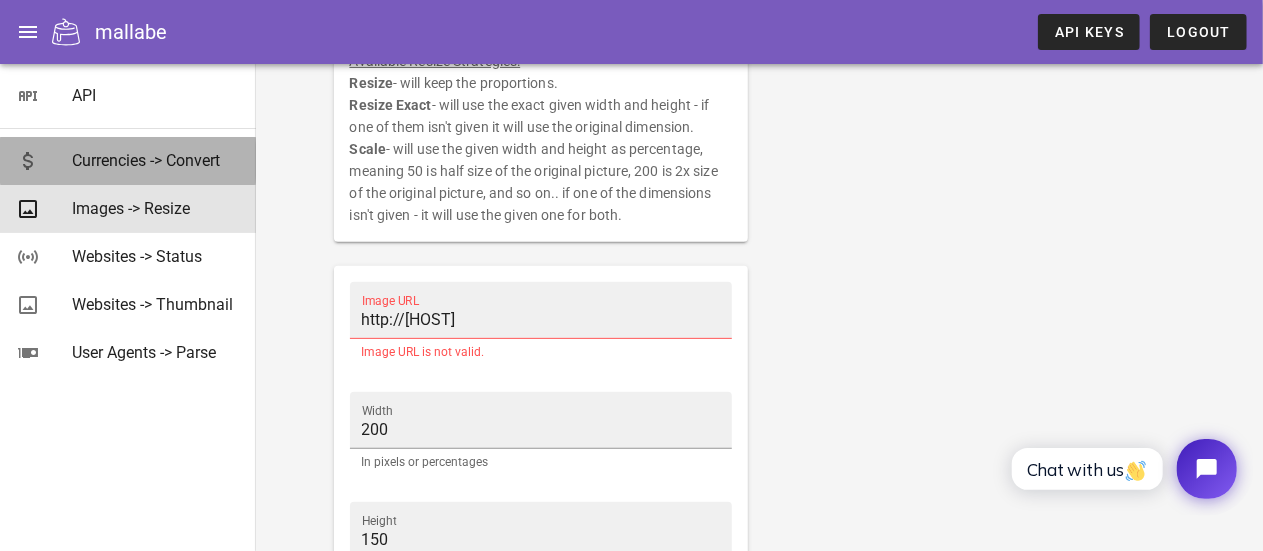 click on "Currencies -> Convert" at bounding box center (156, 160) 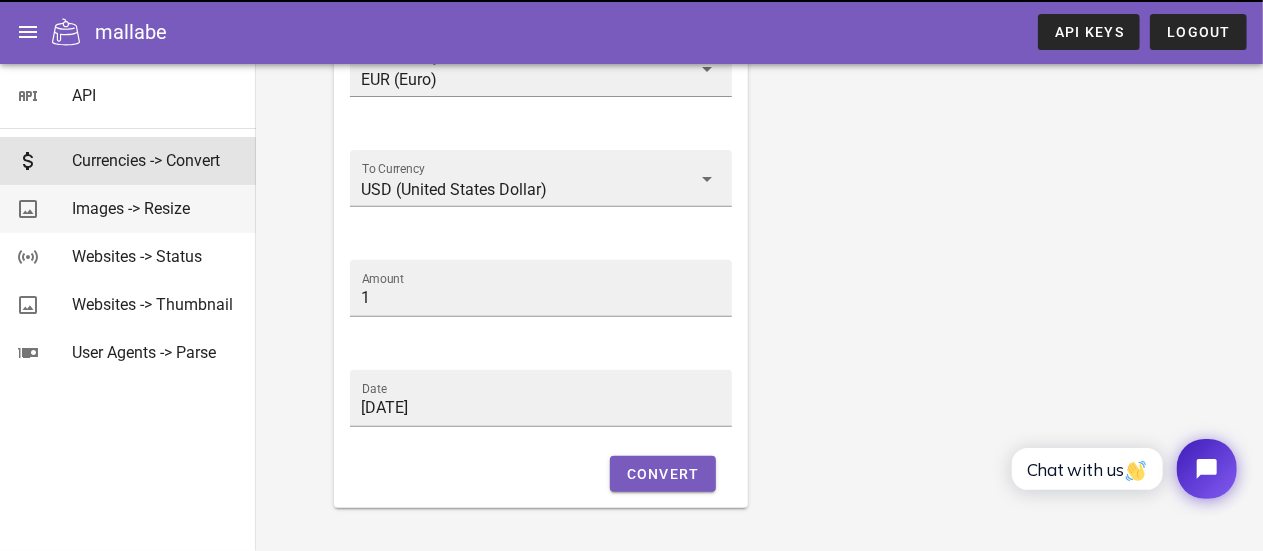 scroll, scrollTop: 0, scrollLeft: 0, axis: both 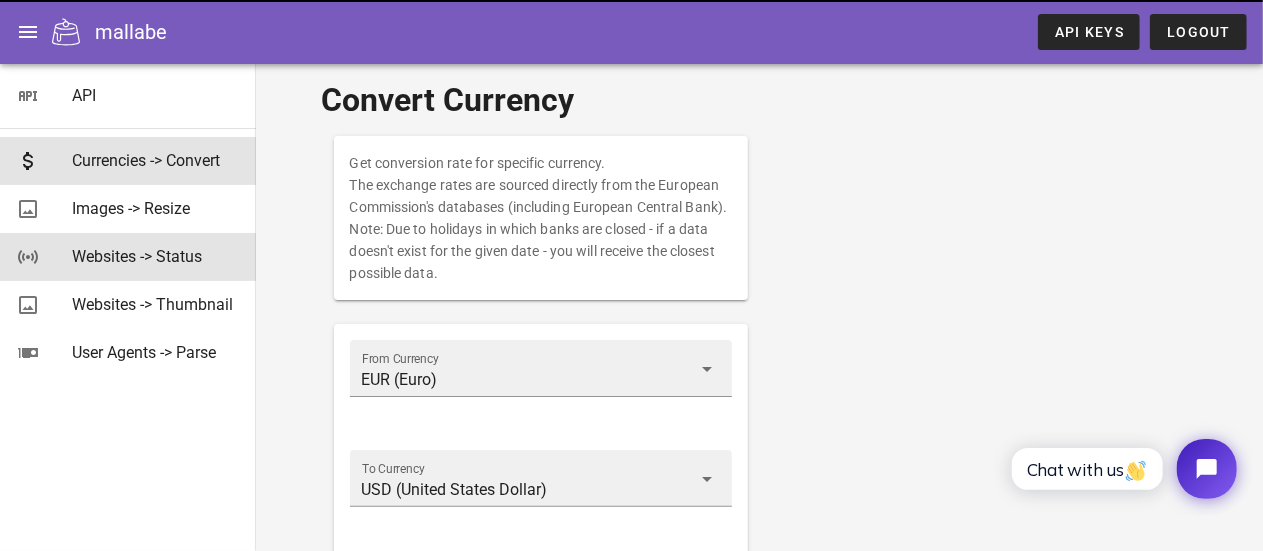 click on "Websites -> Status" at bounding box center [156, 256] 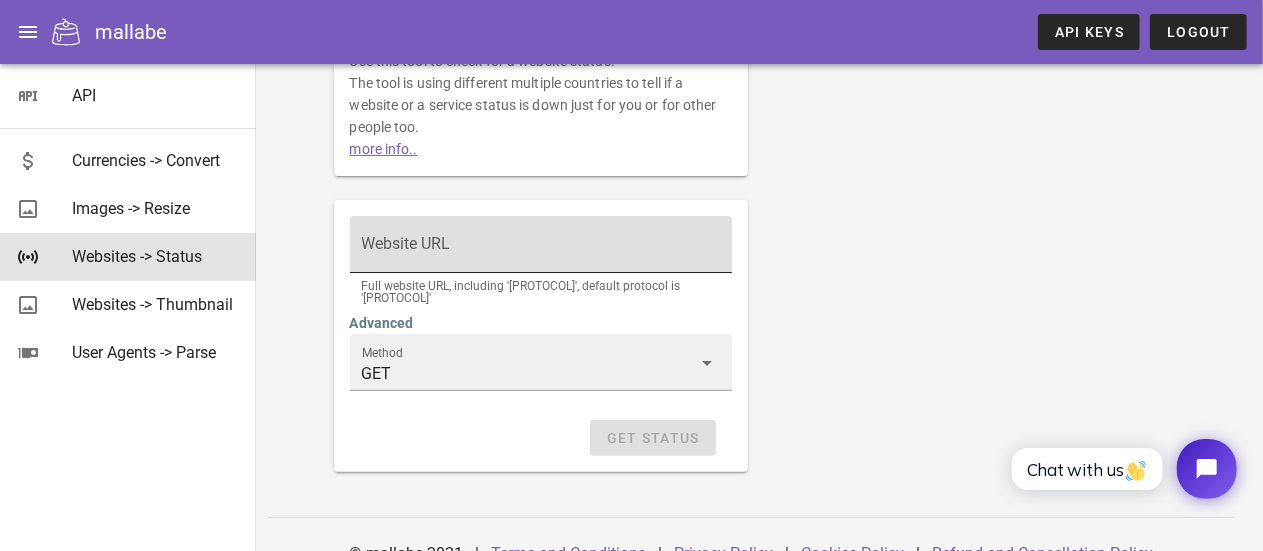 scroll, scrollTop: 68, scrollLeft: 0, axis: vertical 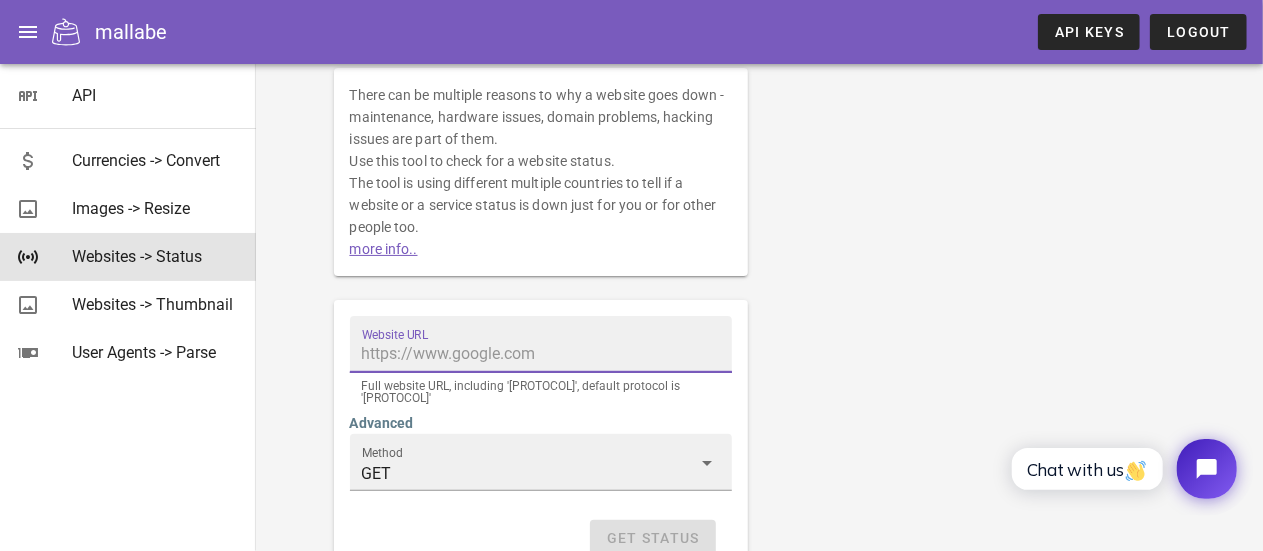 click on "Website URL" at bounding box center (541, 354) 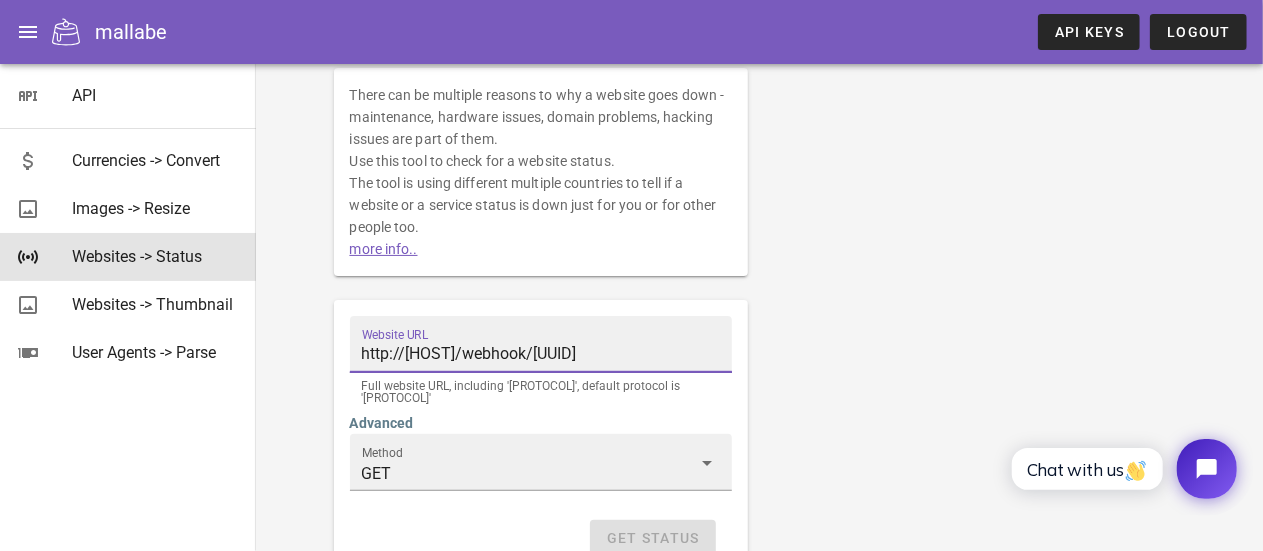 scroll, scrollTop: 0, scrollLeft: 104, axis: horizontal 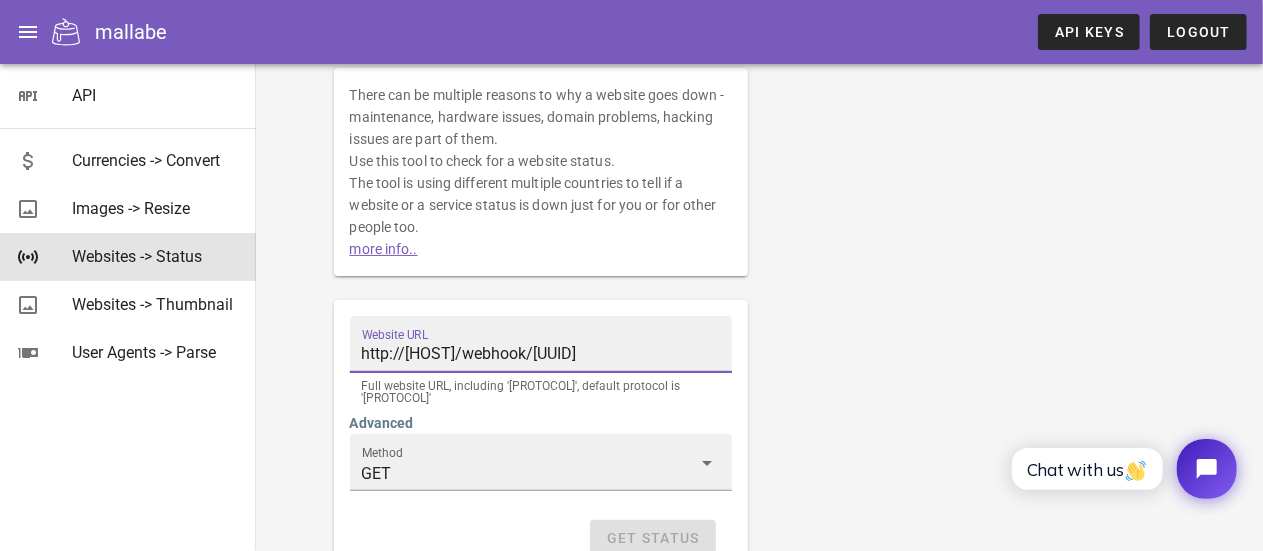 type on "http://localhost:5678/webhook/e43fa32d-7f59-4ffd-b065-4600563c855e" 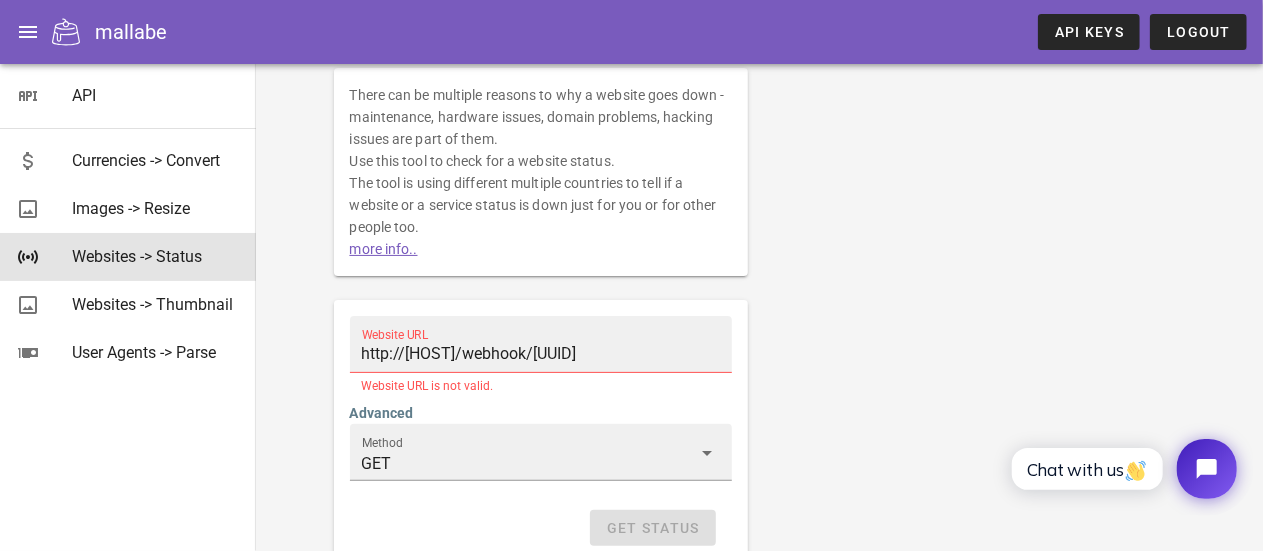 drag, startPoint x: 721, startPoint y: 329, endPoint x: 400, endPoint y: 319, distance: 321.15573 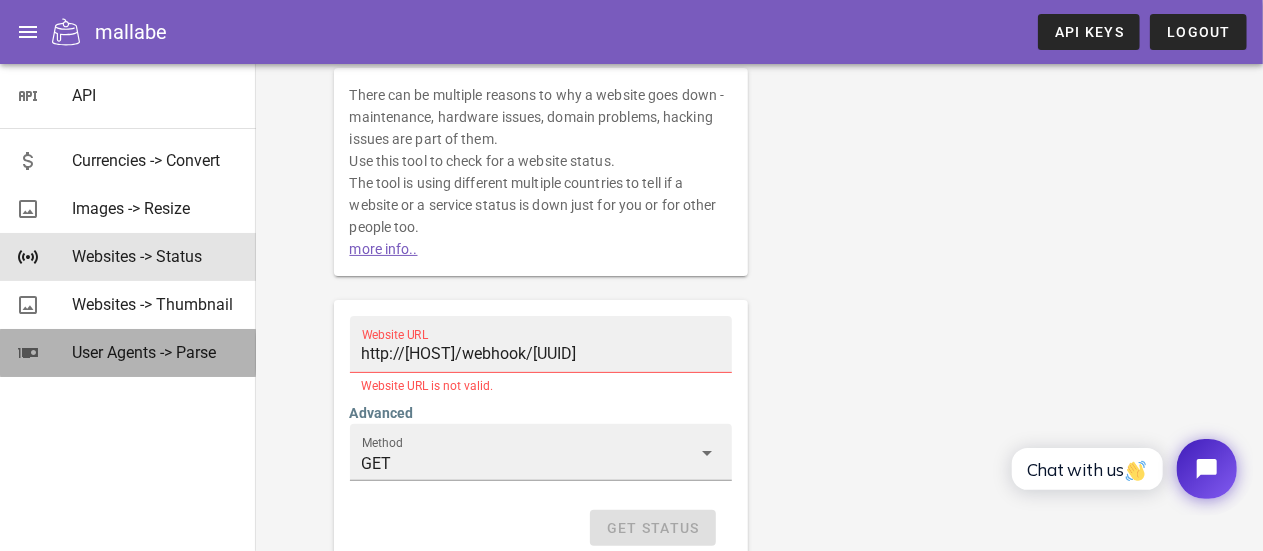 click on "User Agents -> Parse" at bounding box center [156, 352] 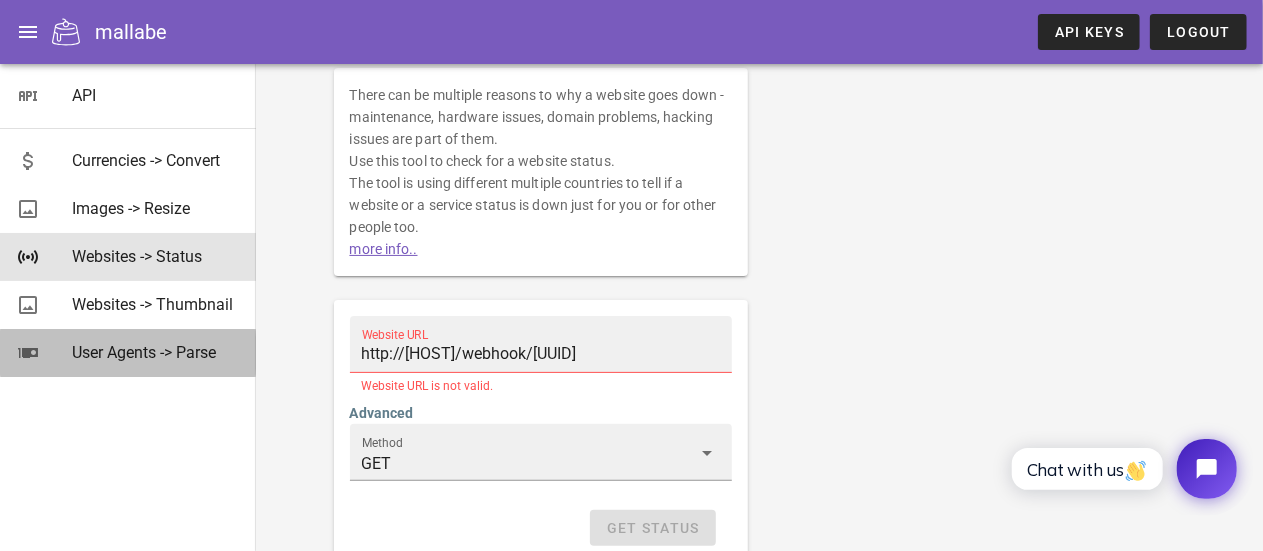 scroll, scrollTop: 0, scrollLeft: 0, axis: both 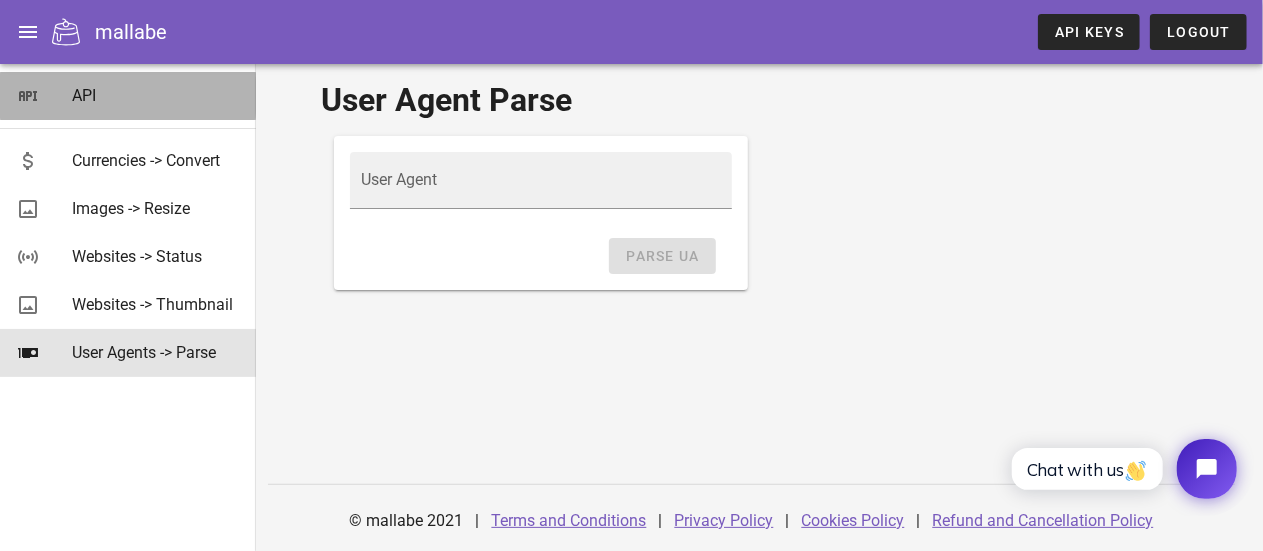 click on "API" at bounding box center [156, 95] 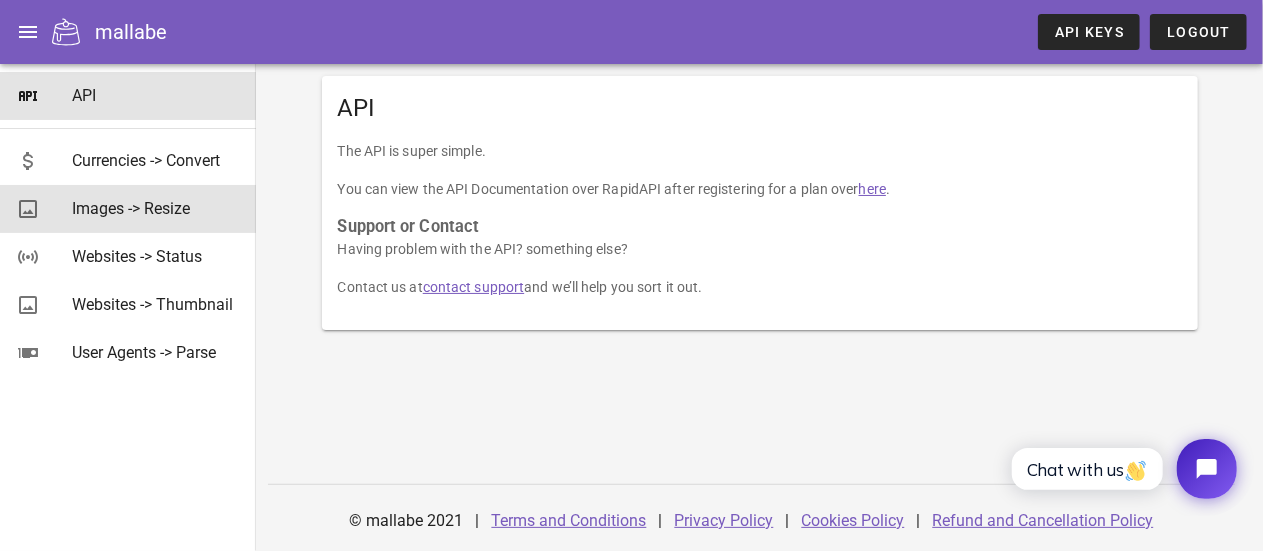 click on "Images -> Resize" at bounding box center (156, 208) 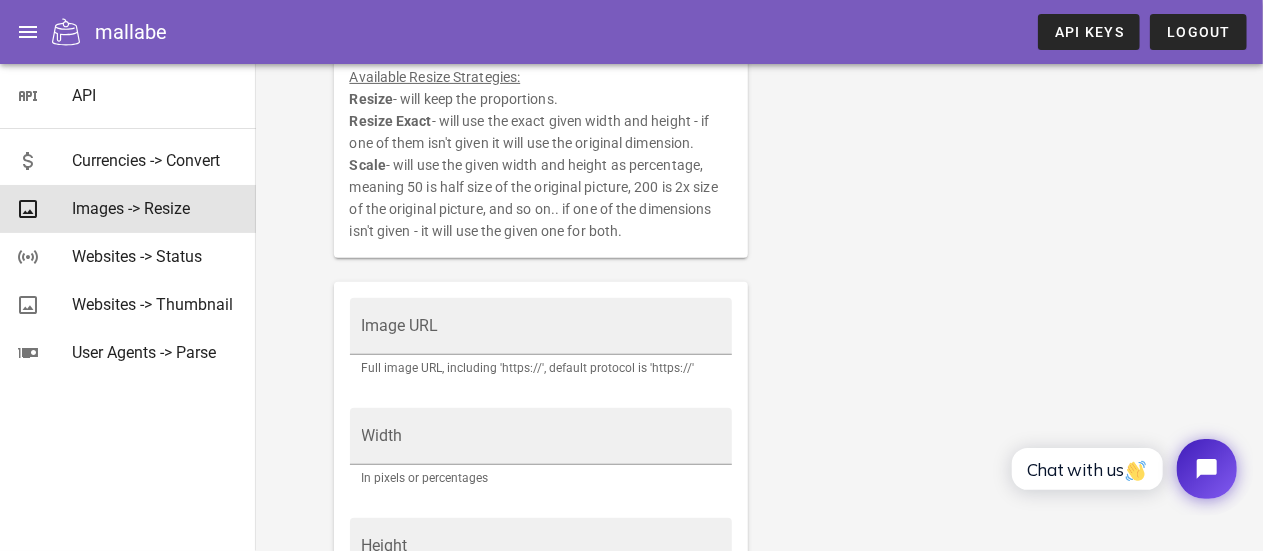 scroll, scrollTop: 208, scrollLeft: 0, axis: vertical 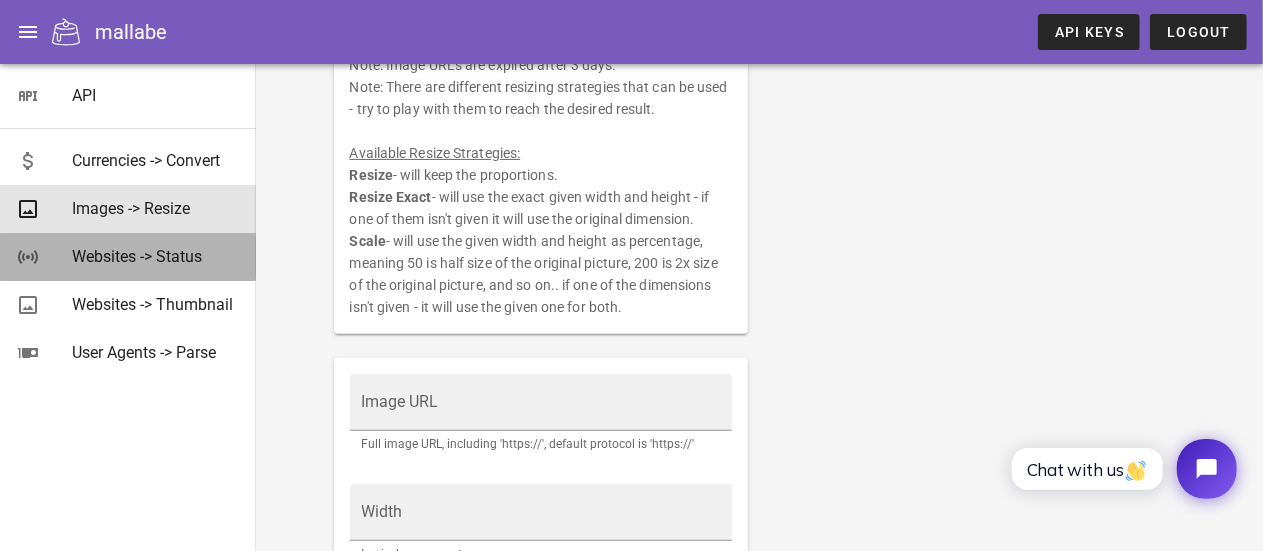 click on "Websites -> Status" at bounding box center [156, 256] 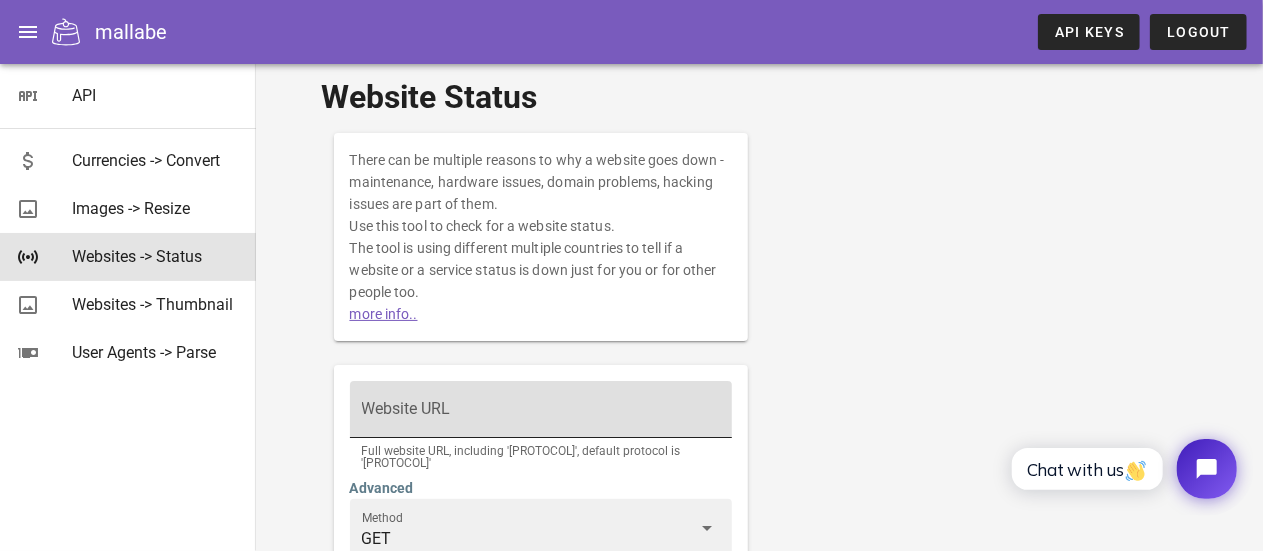 scroll, scrollTop: 0, scrollLeft: 0, axis: both 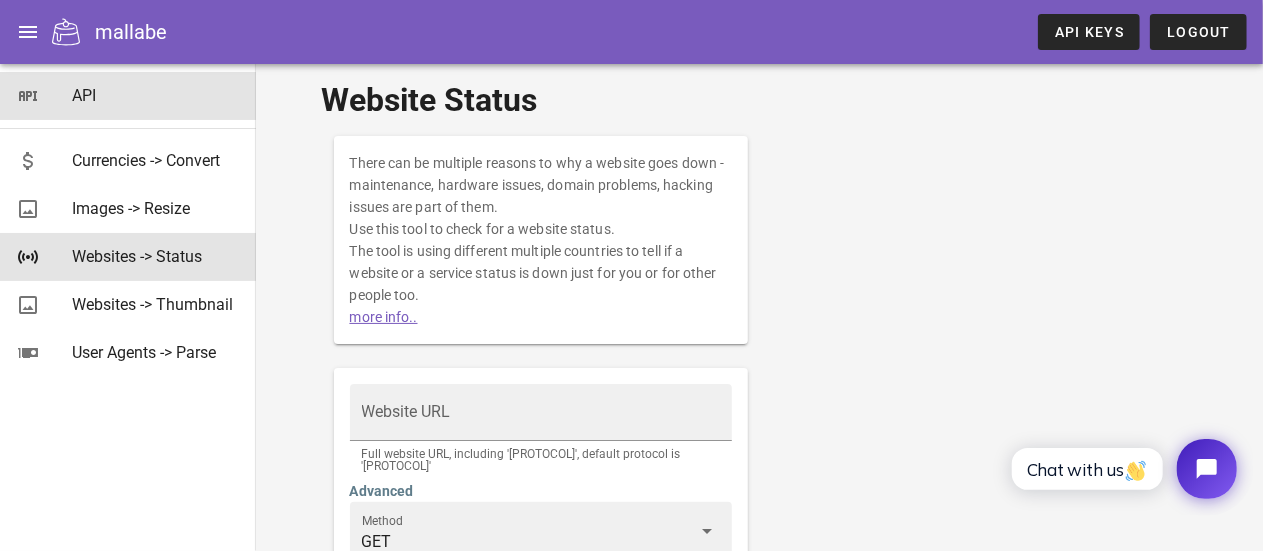click on "API" at bounding box center (156, 95) 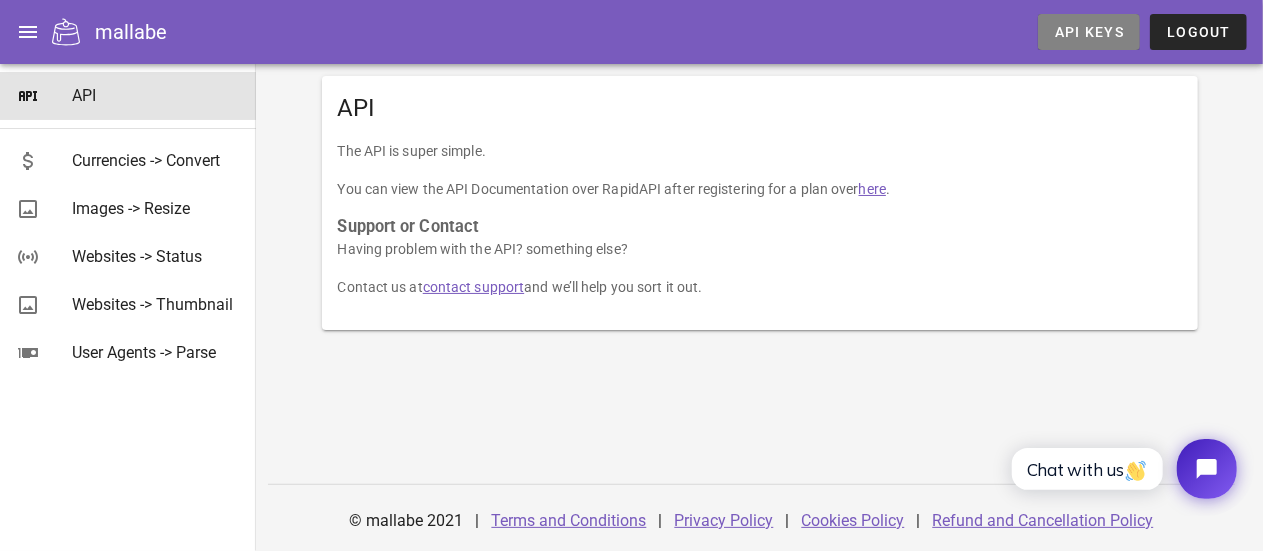click on "API Keys" at bounding box center (1089, 32) 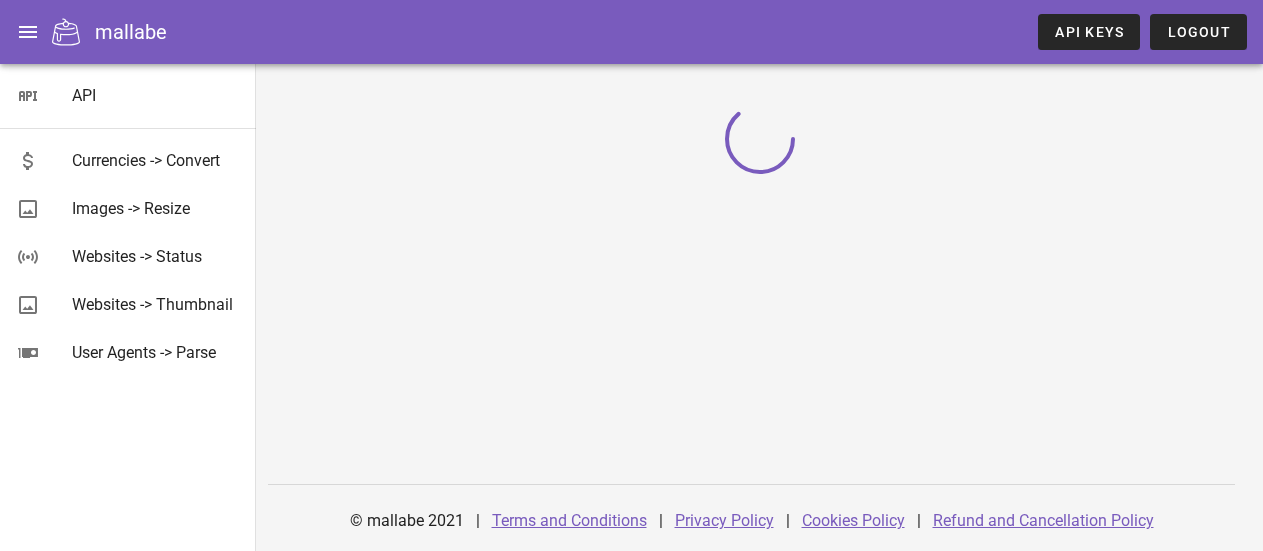 scroll, scrollTop: 0, scrollLeft: 0, axis: both 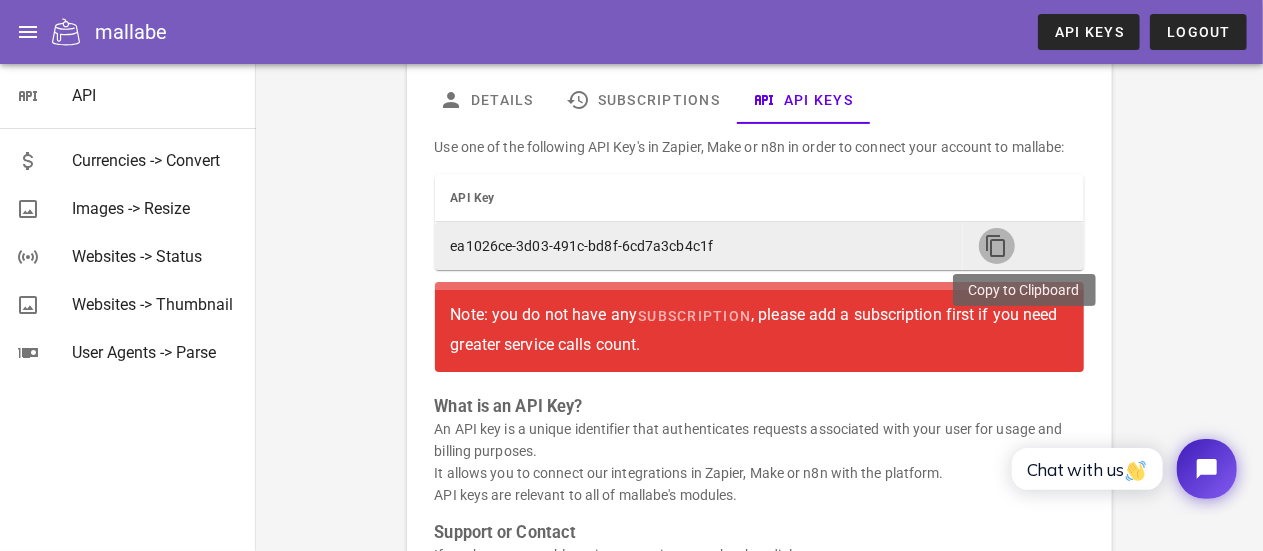 click at bounding box center (997, 246) 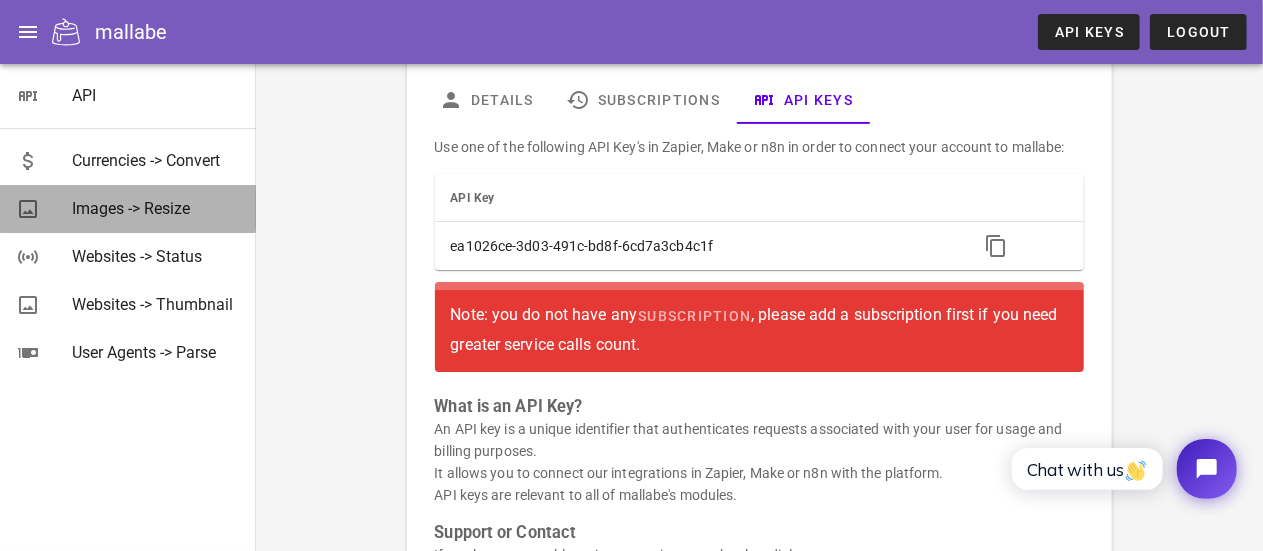 click on "Images -> Resize" at bounding box center (156, 208) 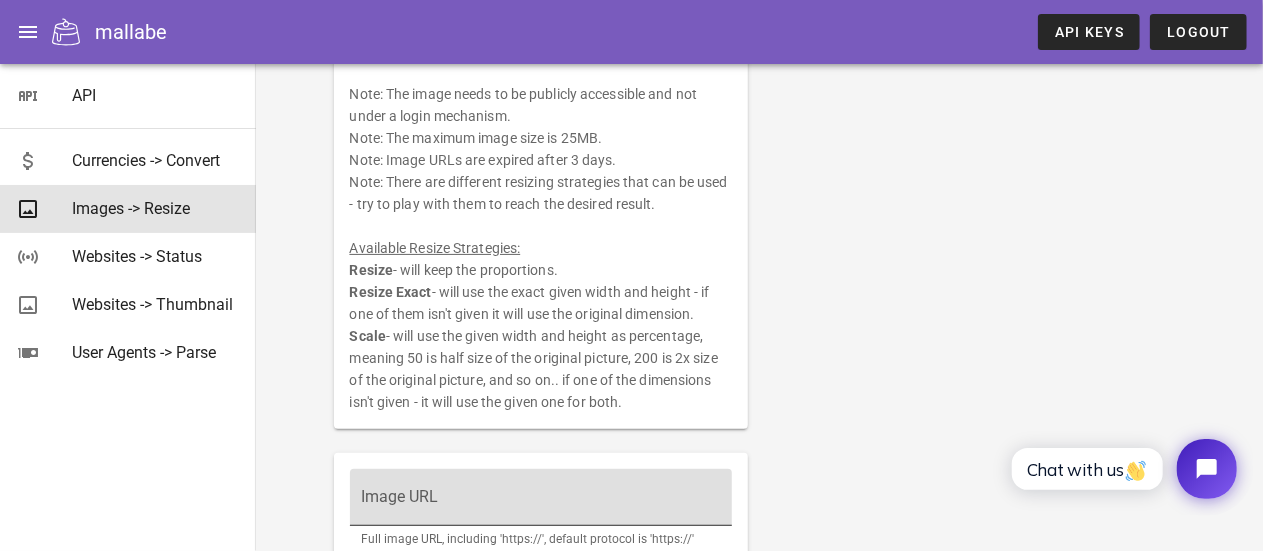 scroll, scrollTop: 300, scrollLeft: 0, axis: vertical 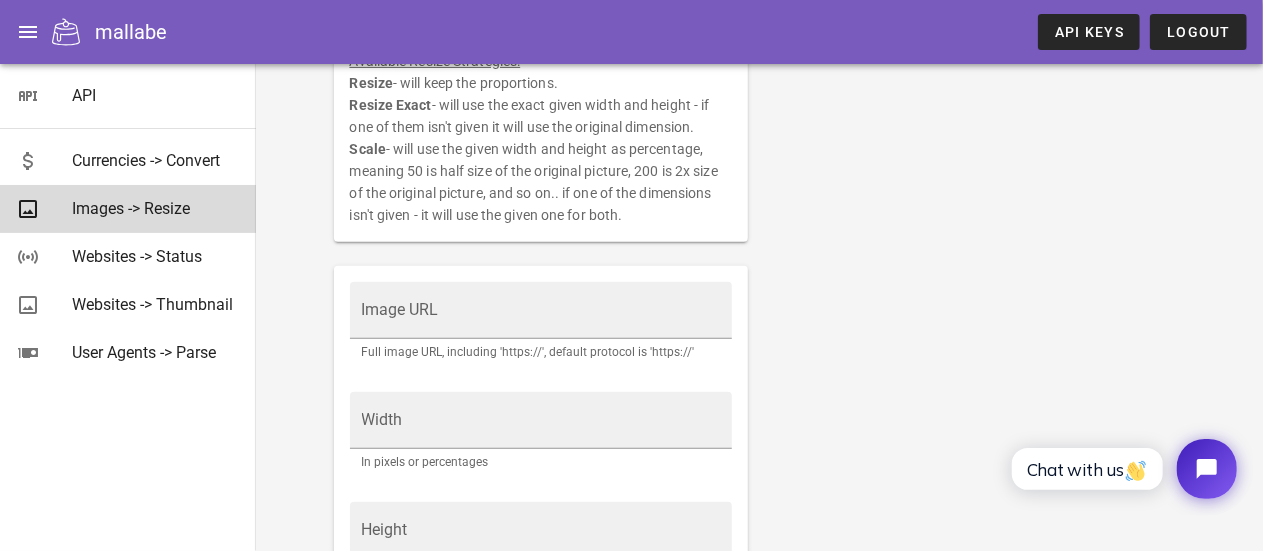 click on "Images -> Resize" at bounding box center [156, 208] 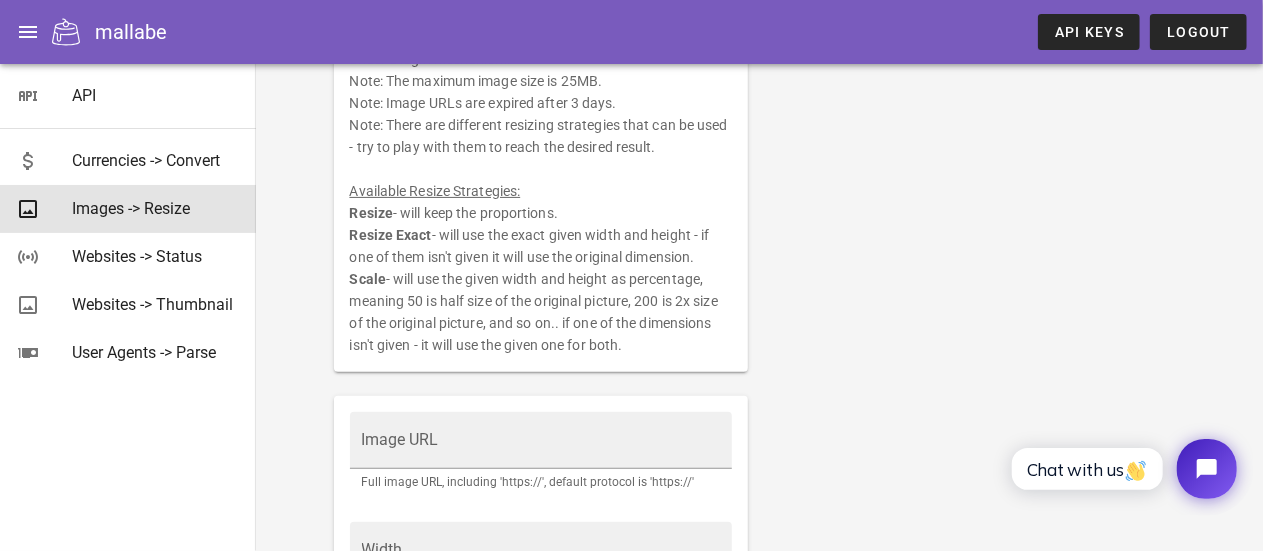 scroll, scrollTop: 0, scrollLeft: 0, axis: both 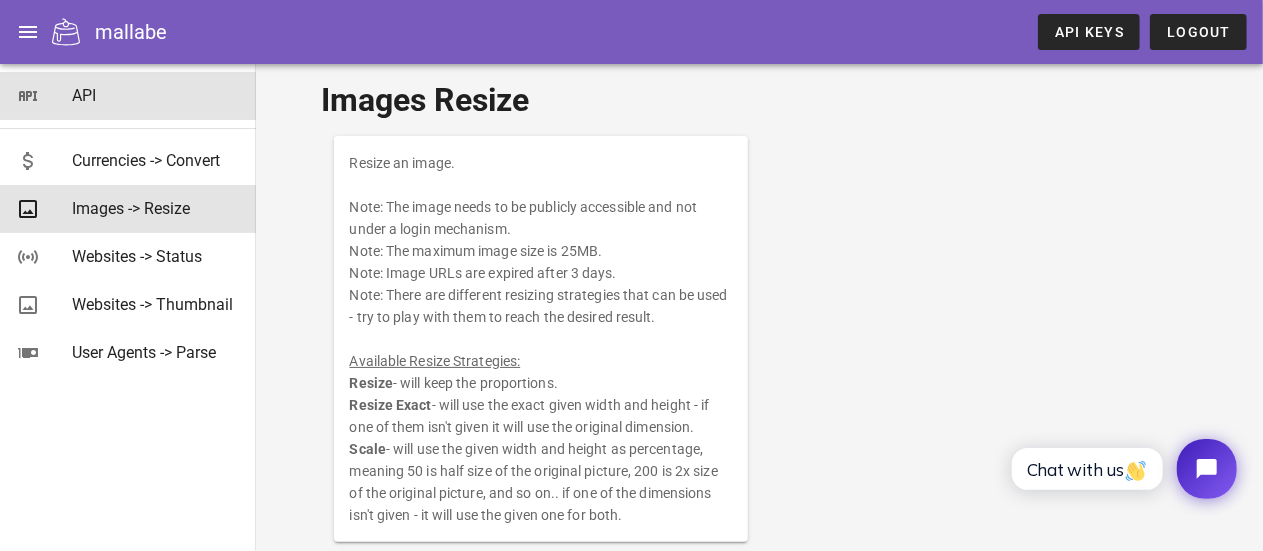 click on "API" at bounding box center [156, 95] 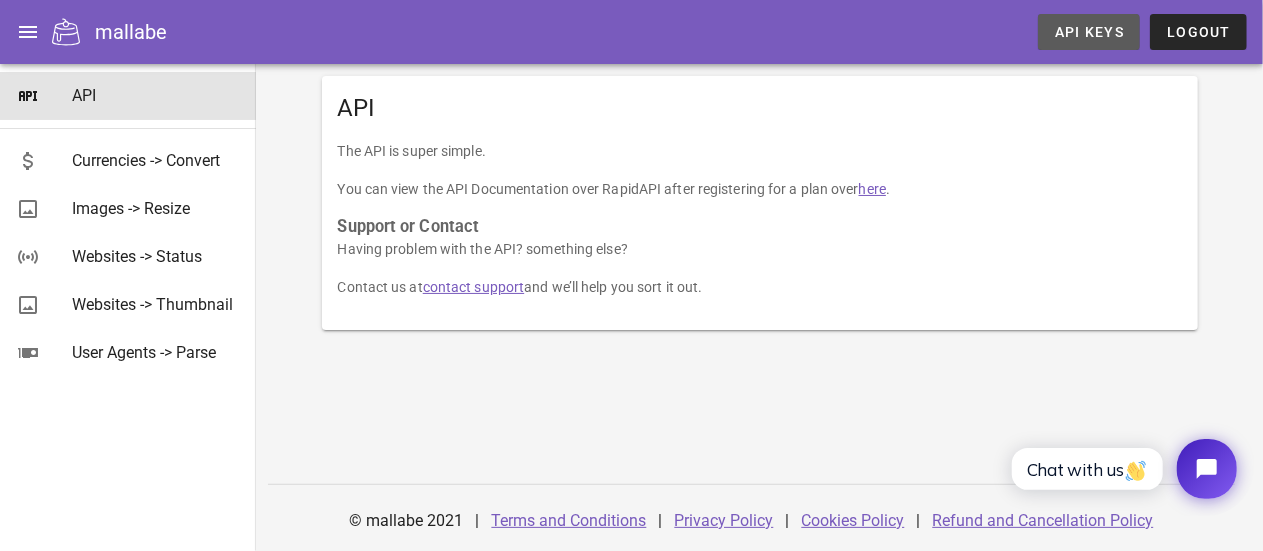 click on "API Keys" at bounding box center [1089, 32] 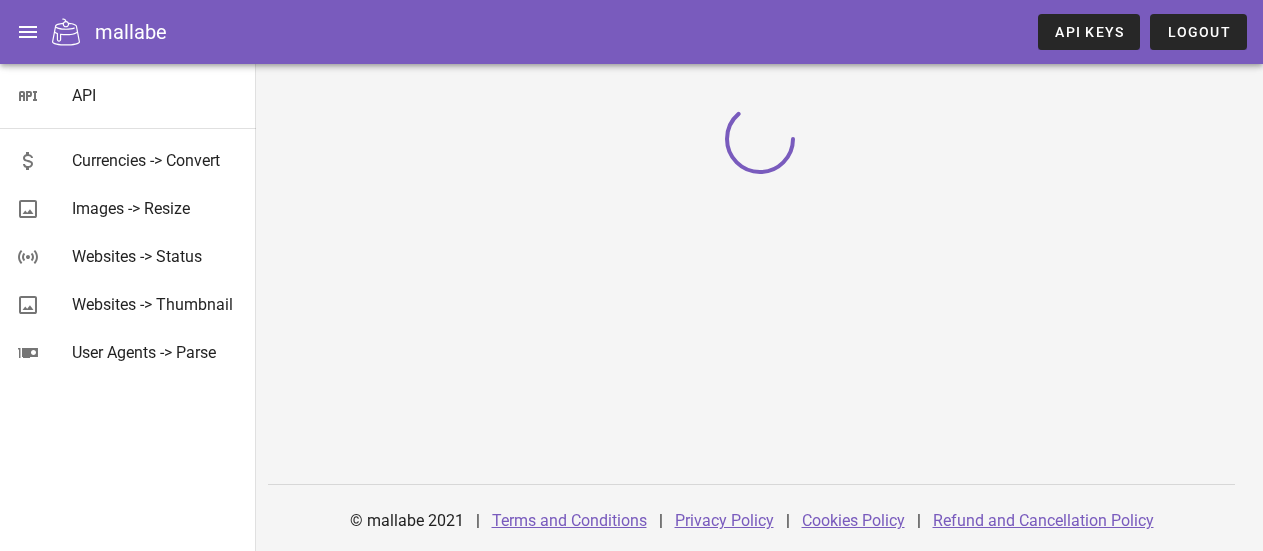 scroll, scrollTop: 0, scrollLeft: 0, axis: both 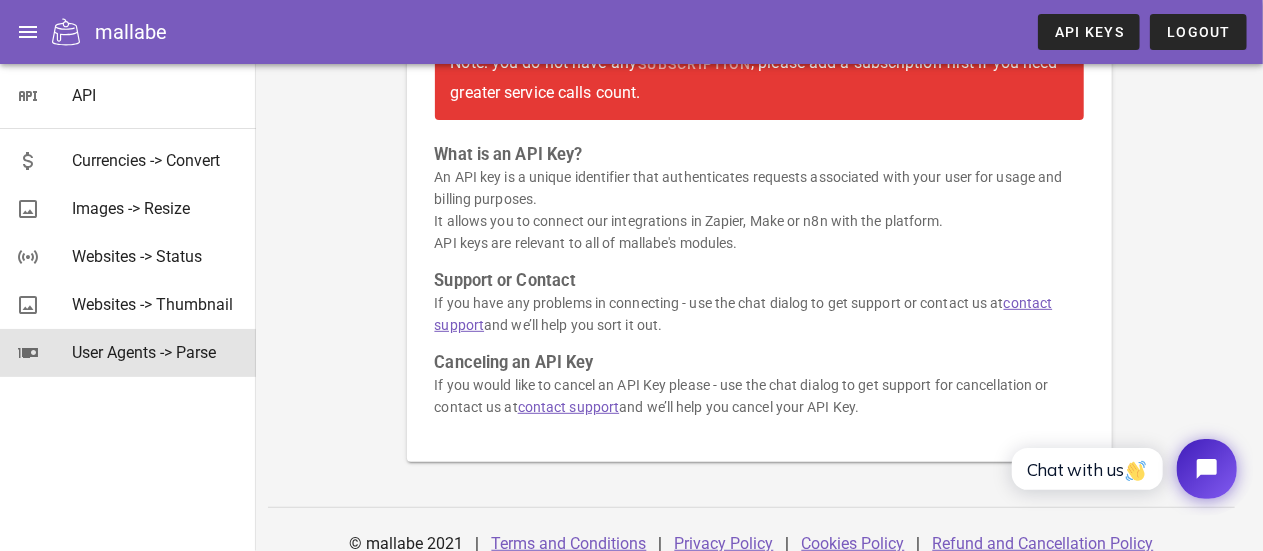 click on "User Agents -> Parse" at bounding box center [156, 352] 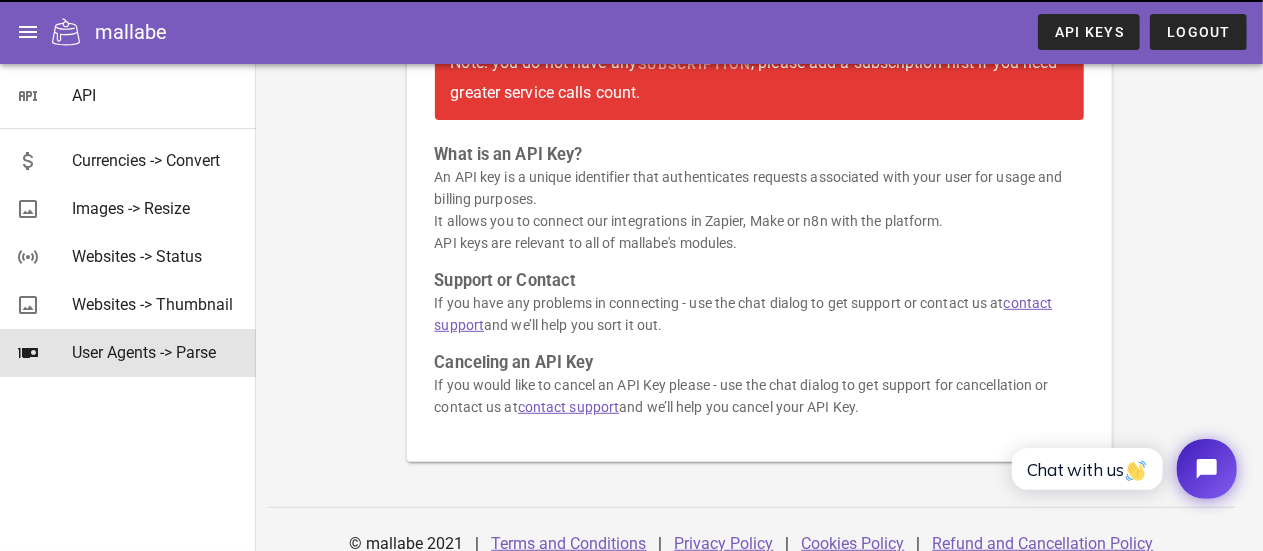 scroll, scrollTop: 0, scrollLeft: 0, axis: both 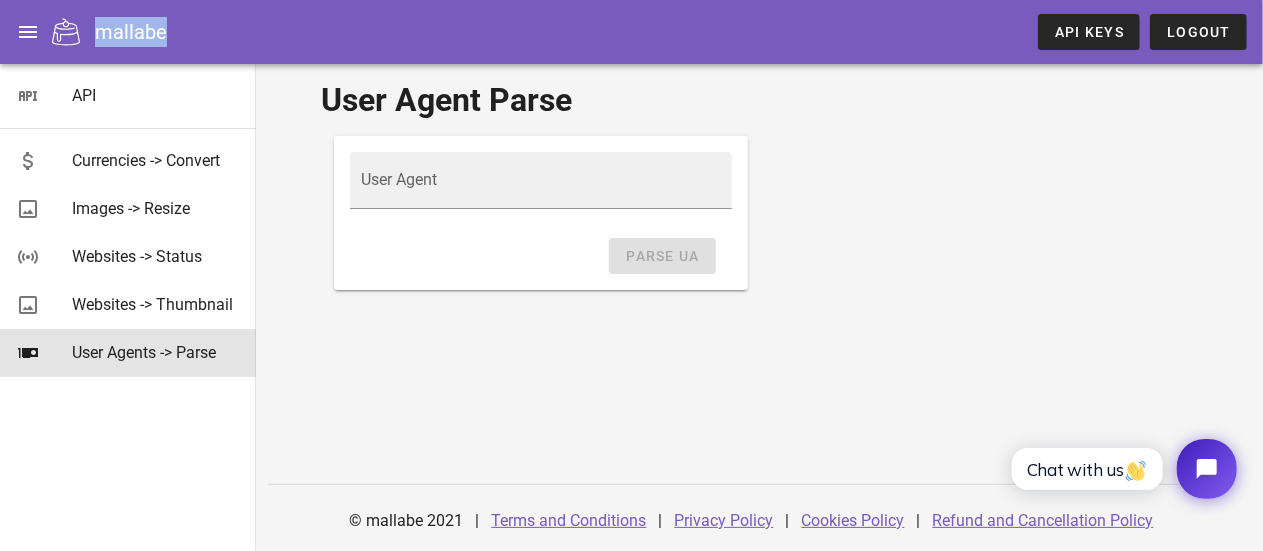 drag, startPoint x: 132, startPoint y: 29, endPoint x: 344, endPoint y: 123, distance: 231.90515 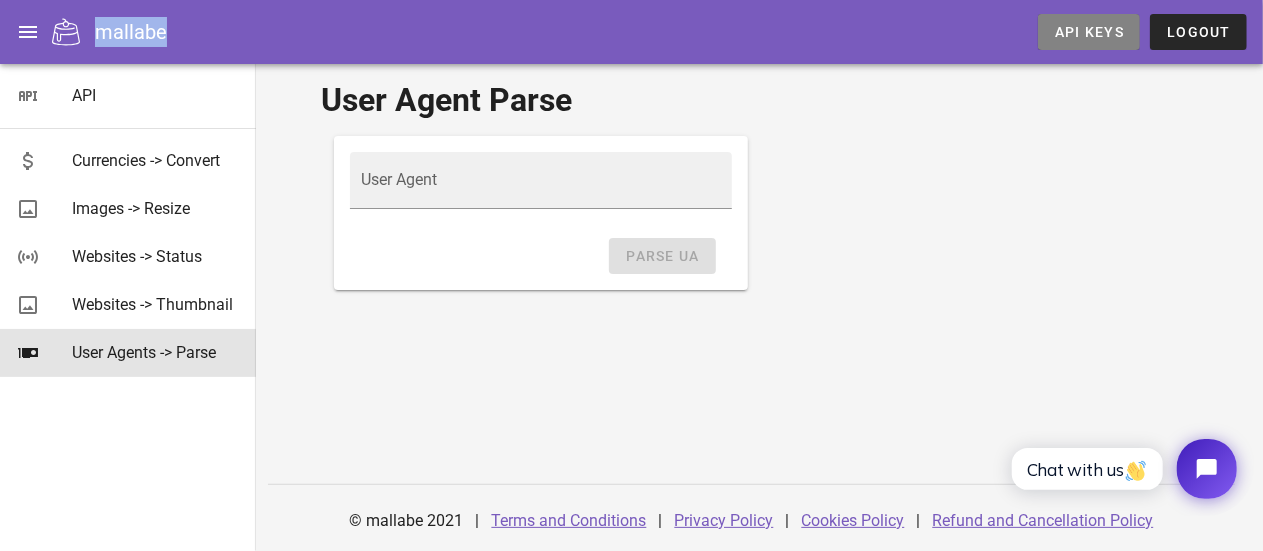 click on "API Keys" at bounding box center [1089, 32] 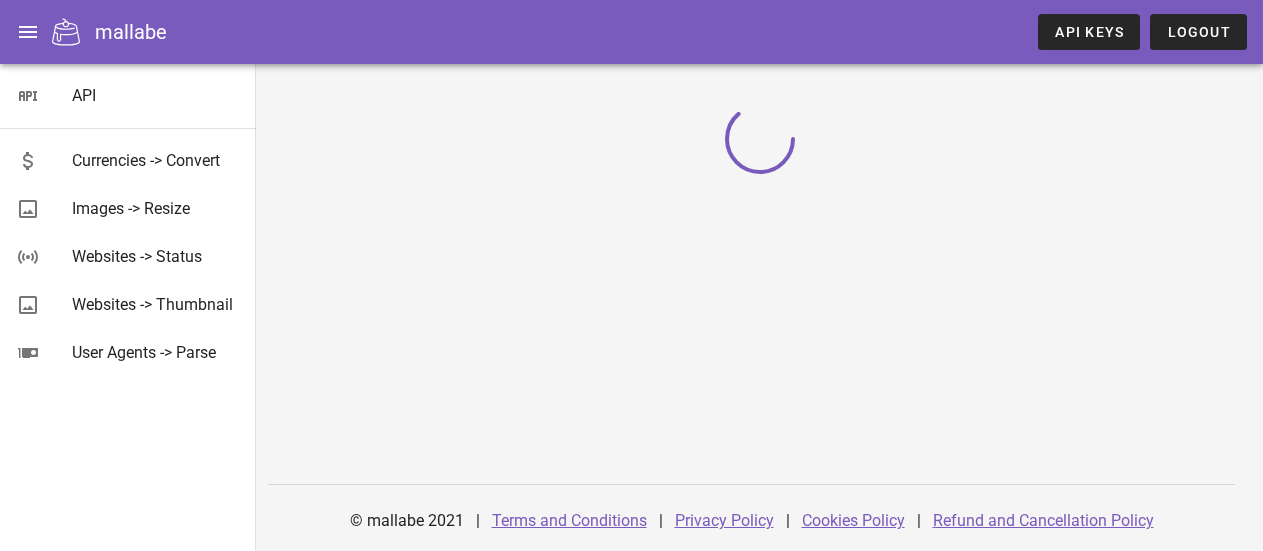 scroll, scrollTop: 0, scrollLeft: 0, axis: both 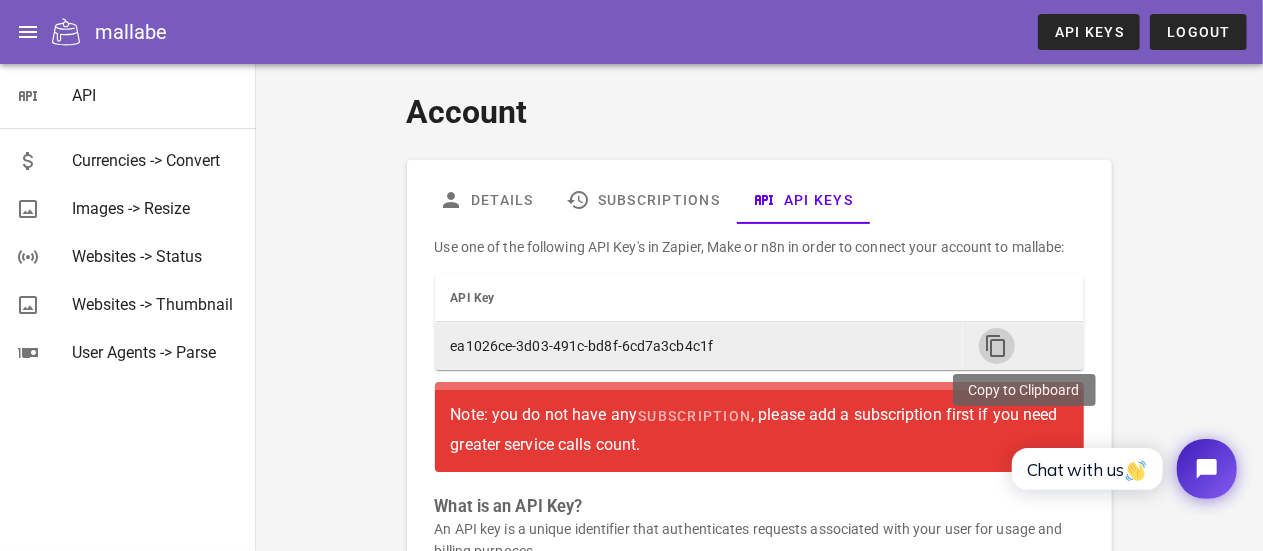 click at bounding box center (997, 346) 